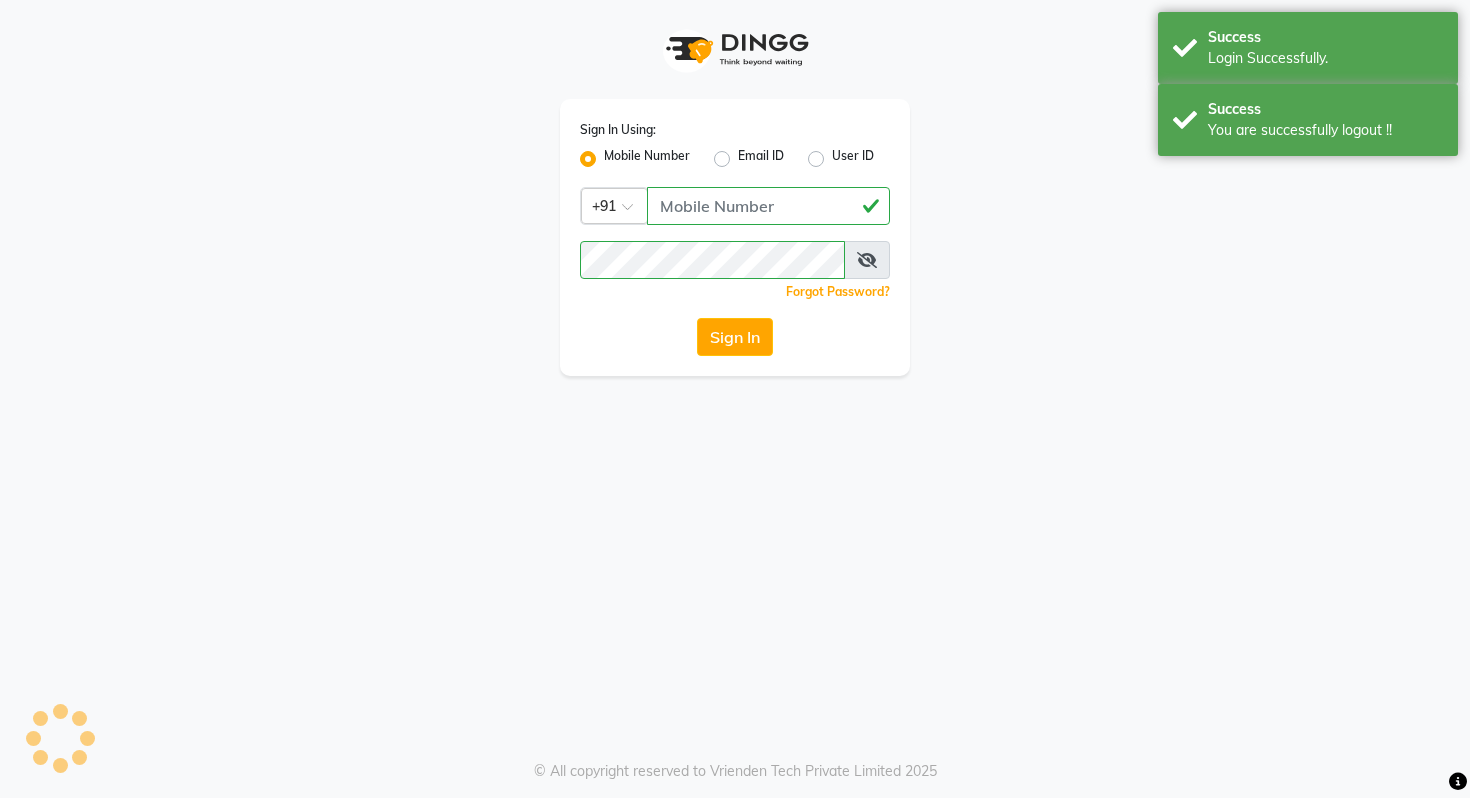 scroll, scrollTop: 0, scrollLeft: 0, axis: both 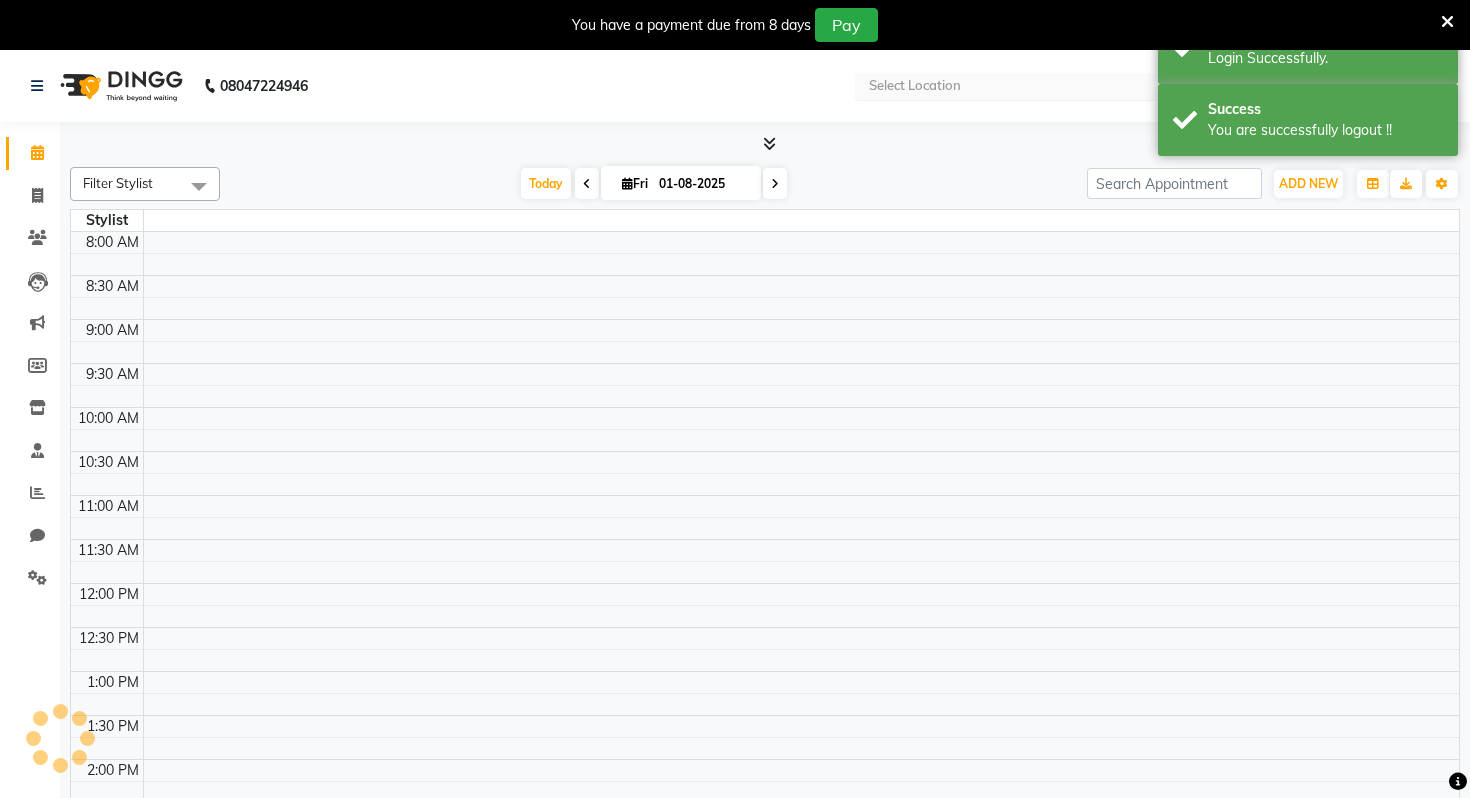 select on "en" 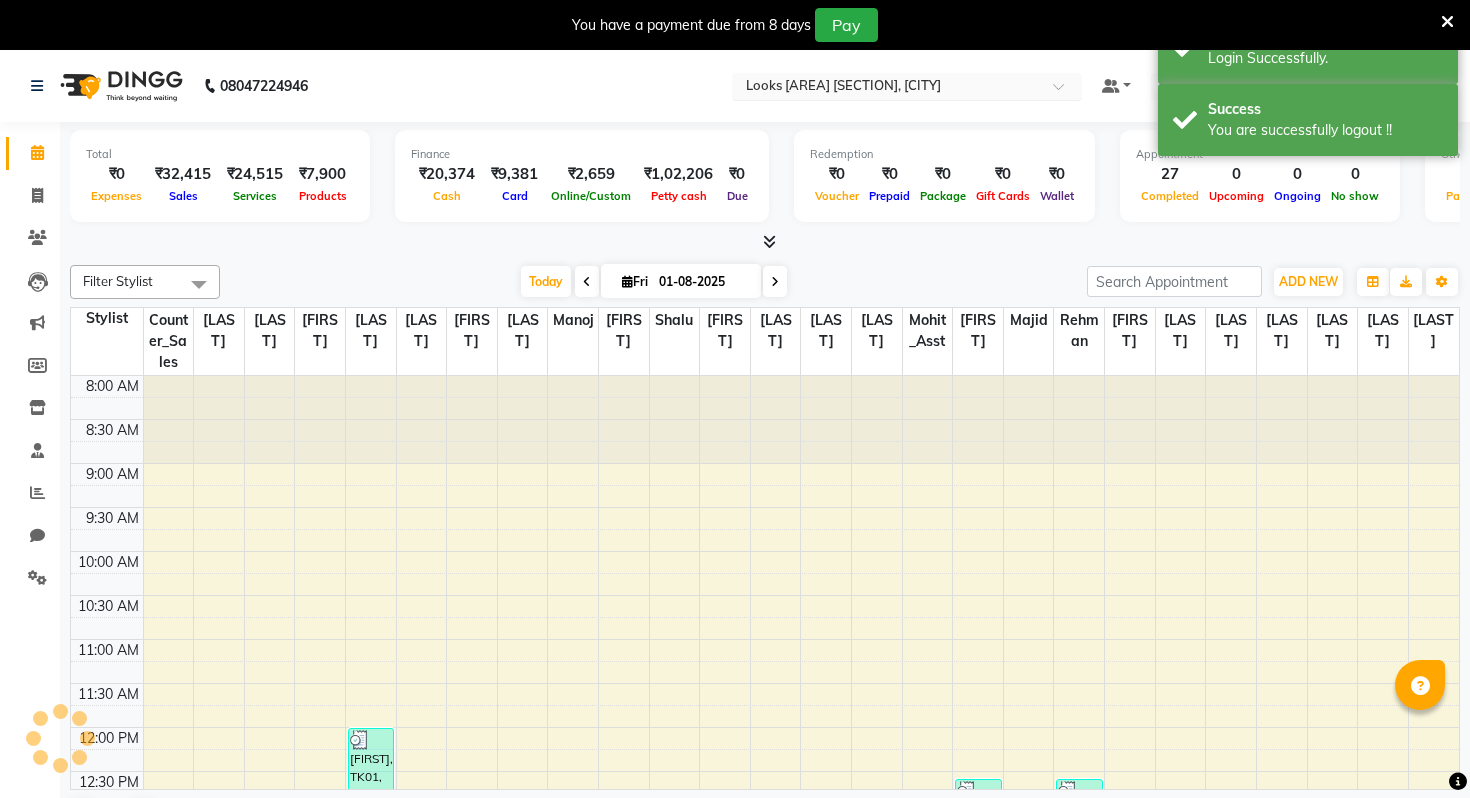 scroll, scrollTop: 0, scrollLeft: 0, axis: both 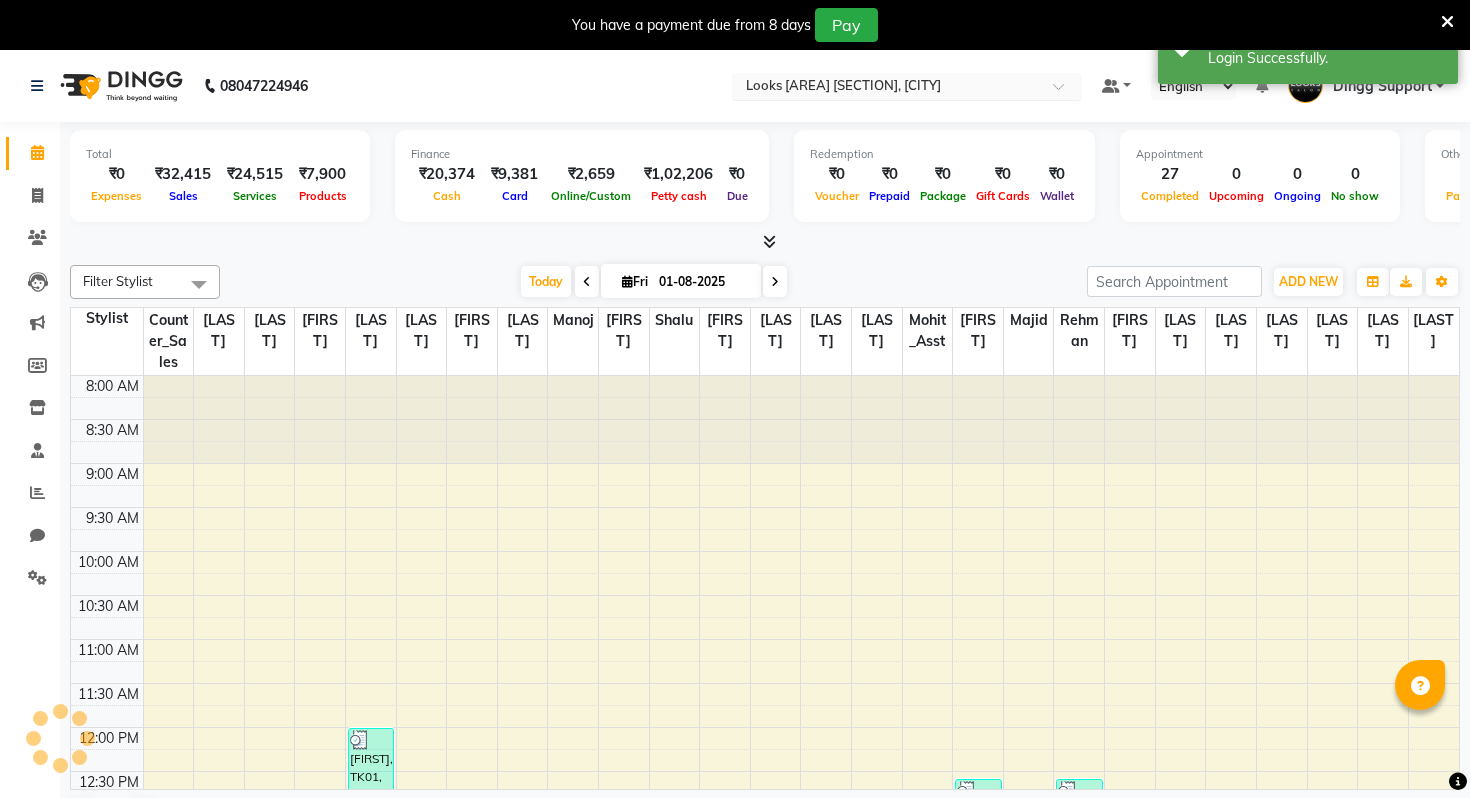 click at bounding box center (887, 88) 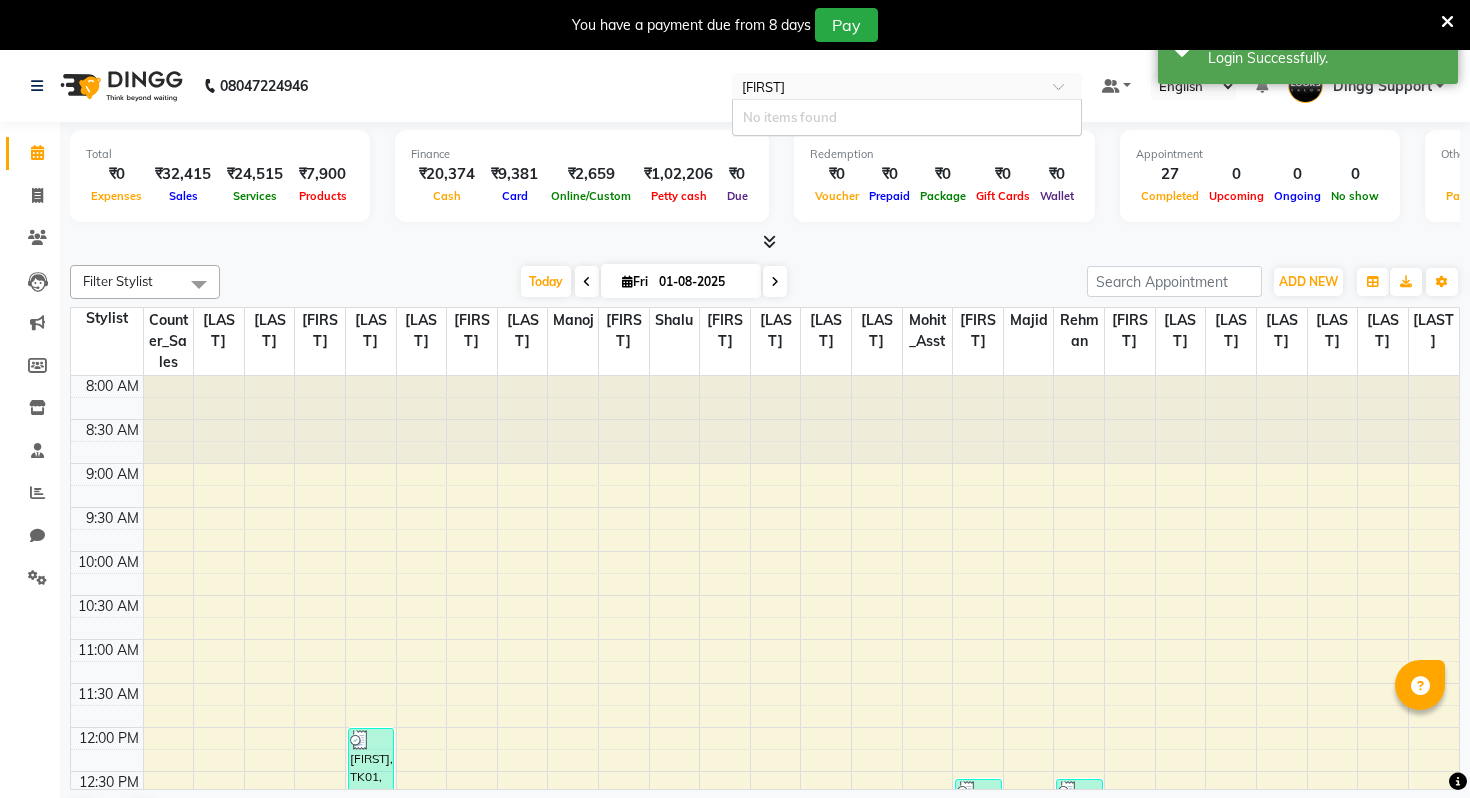 type on "kar" 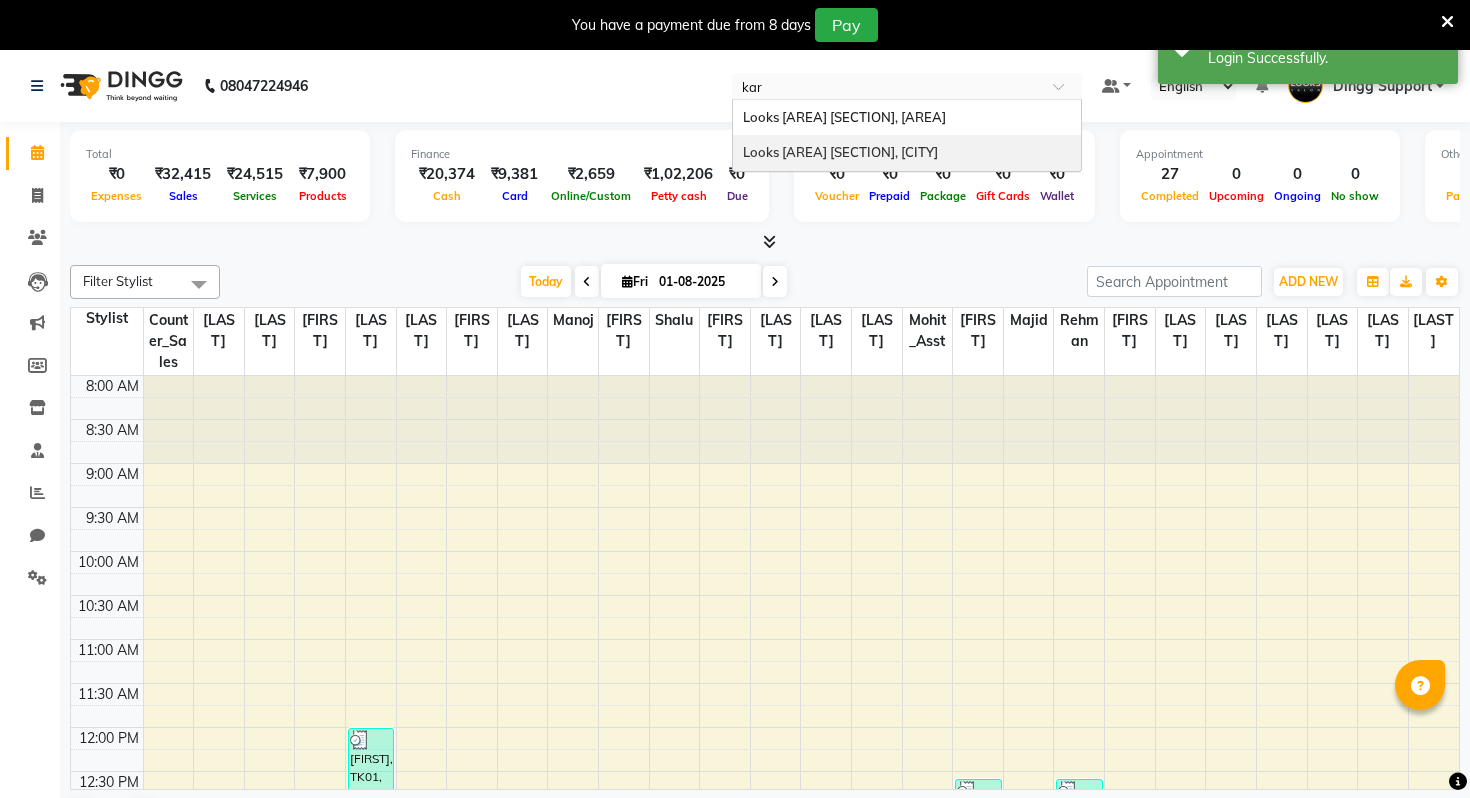 click on "Looks [CITY] [CITY], [CITY]" at bounding box center (840, 152) 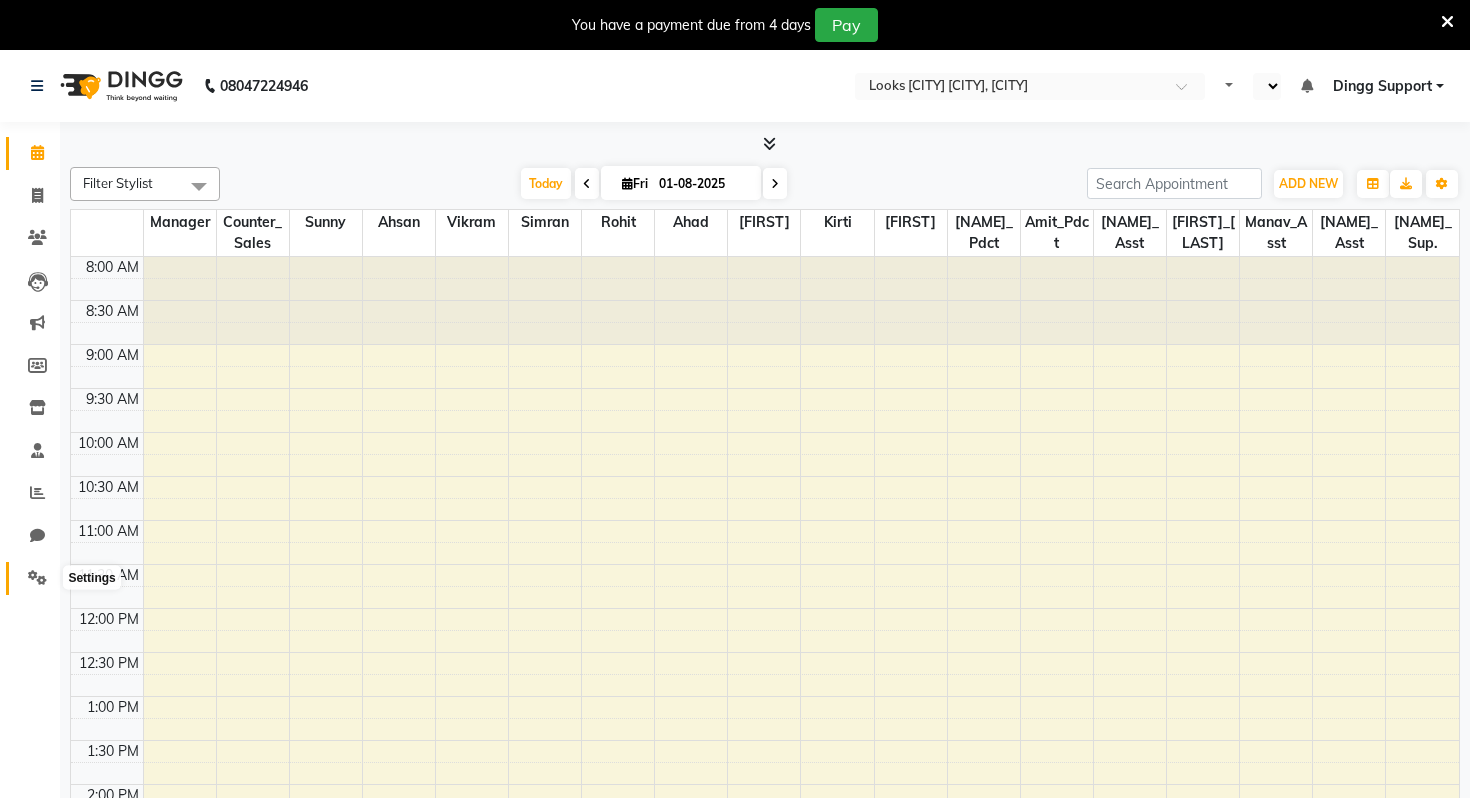 scroll, scrollTop: 0, scrollLeft: 0, axis: both 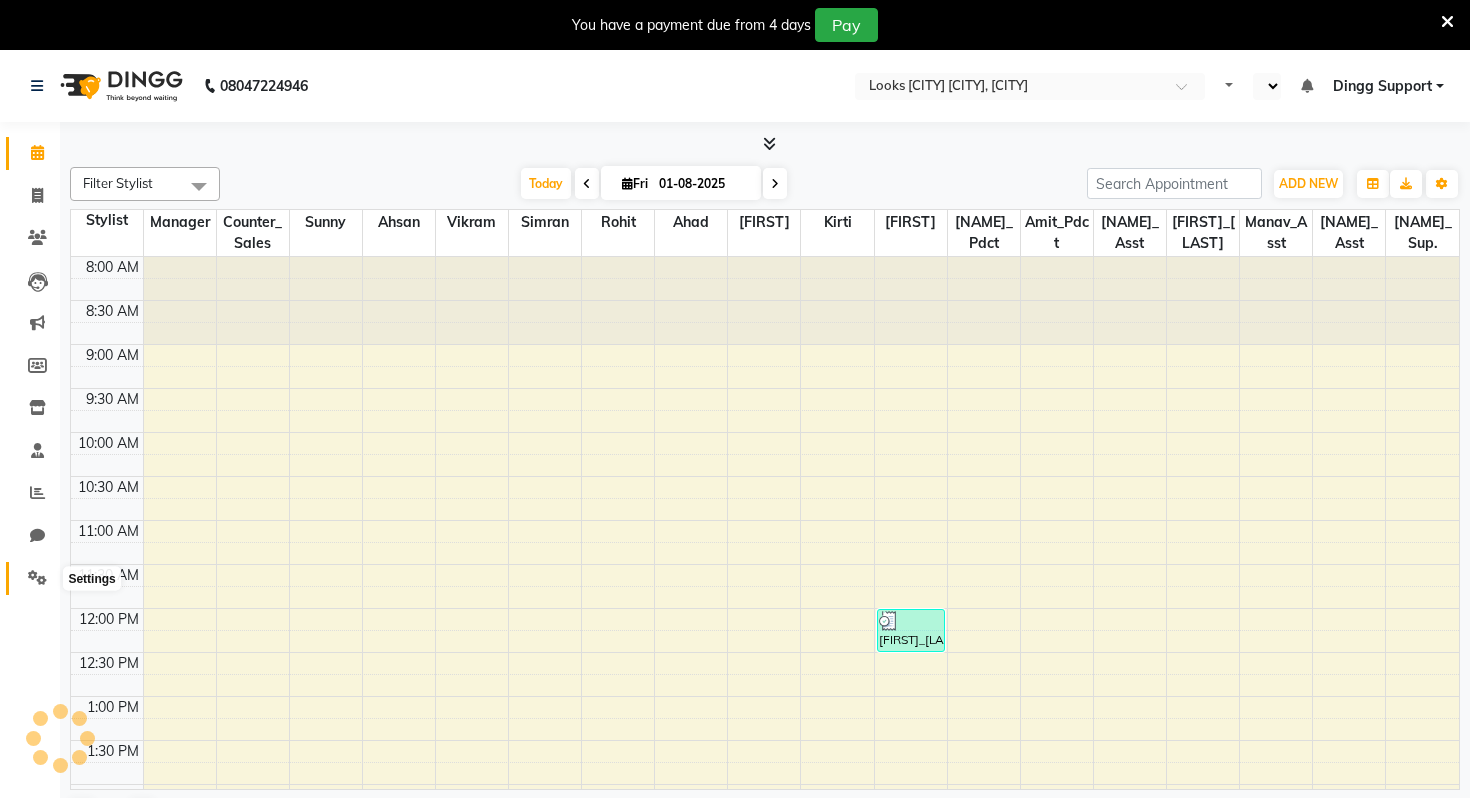 click 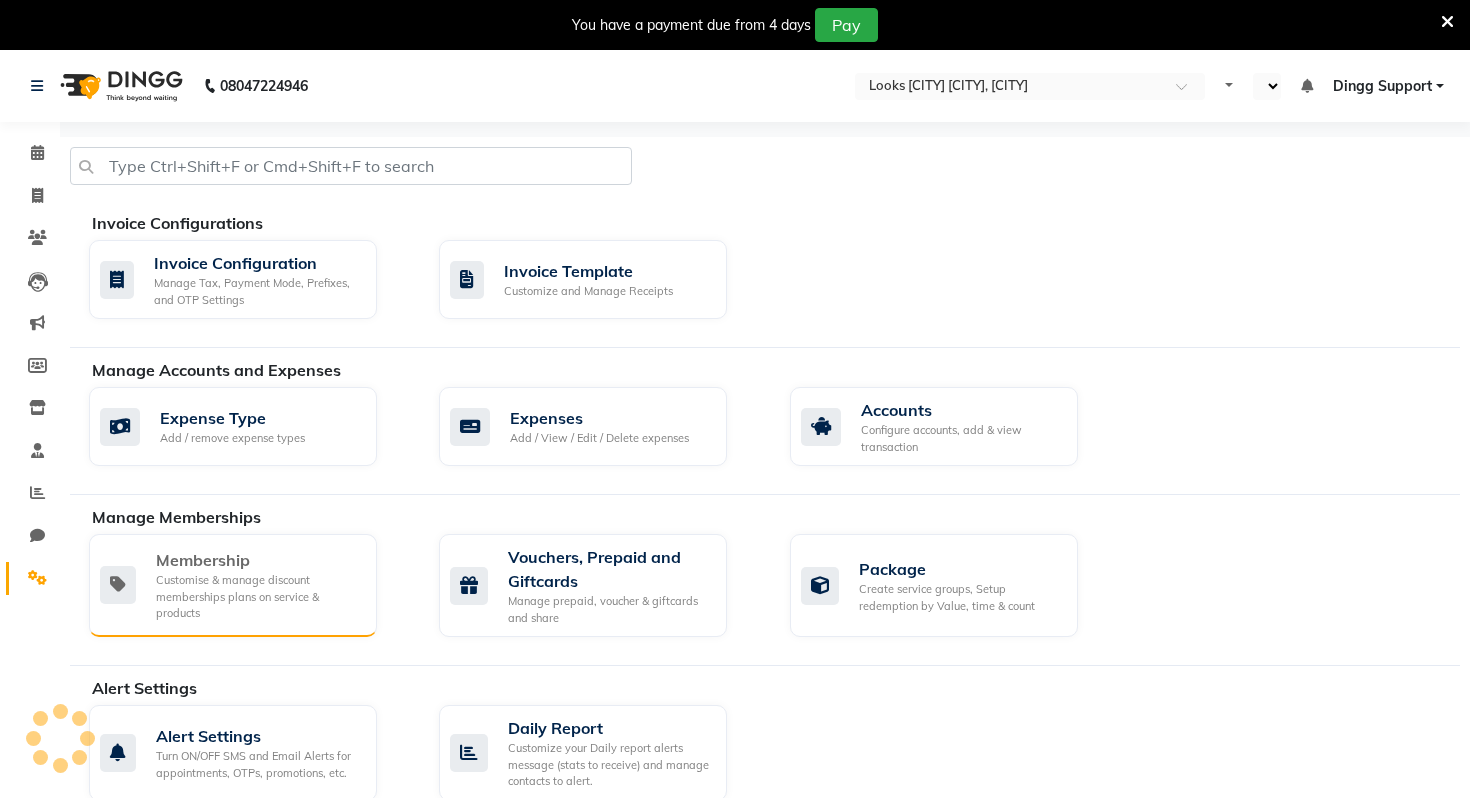select on "en" 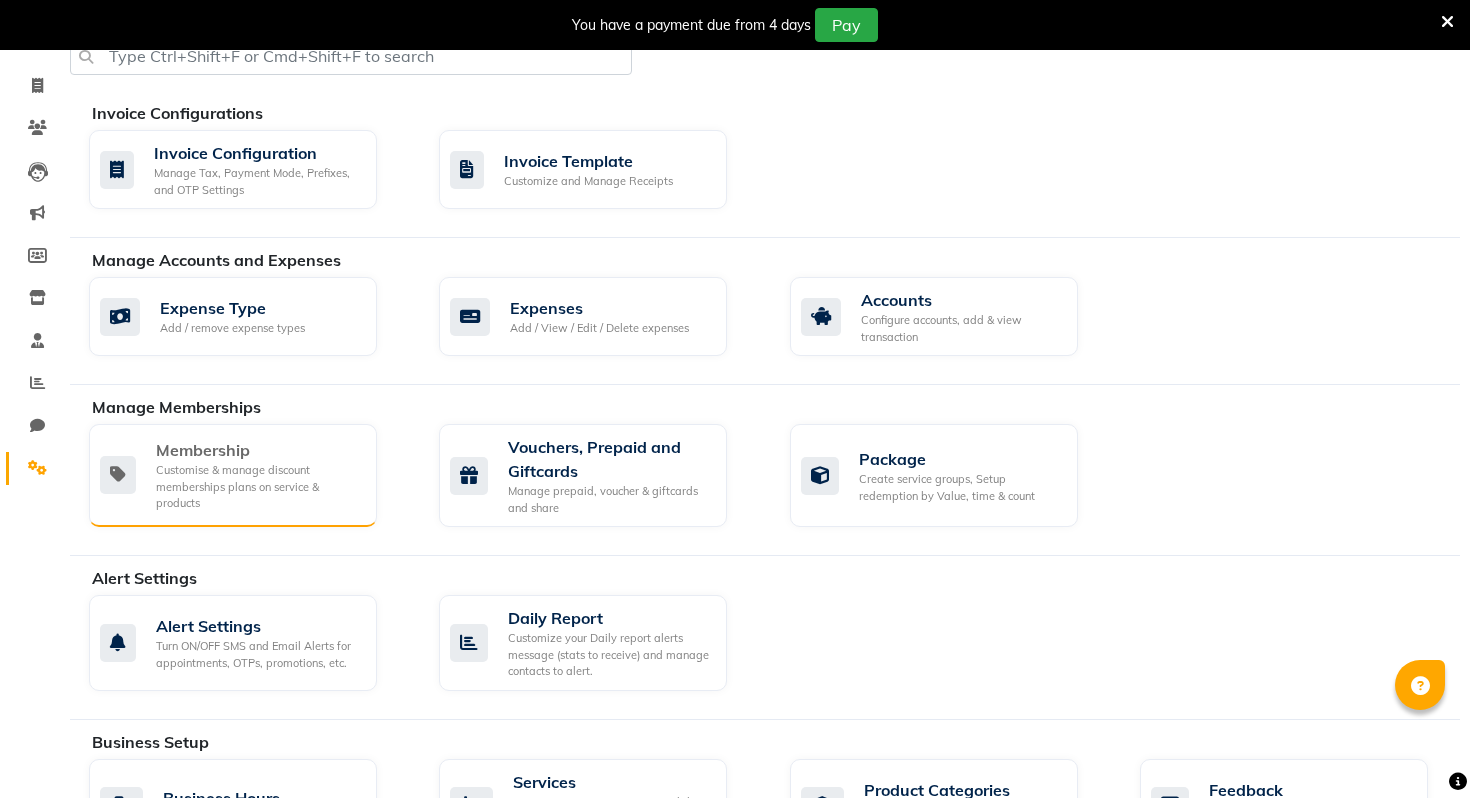 scroll, scrollTop: 126, scrollLeft: 0, axis: vertical 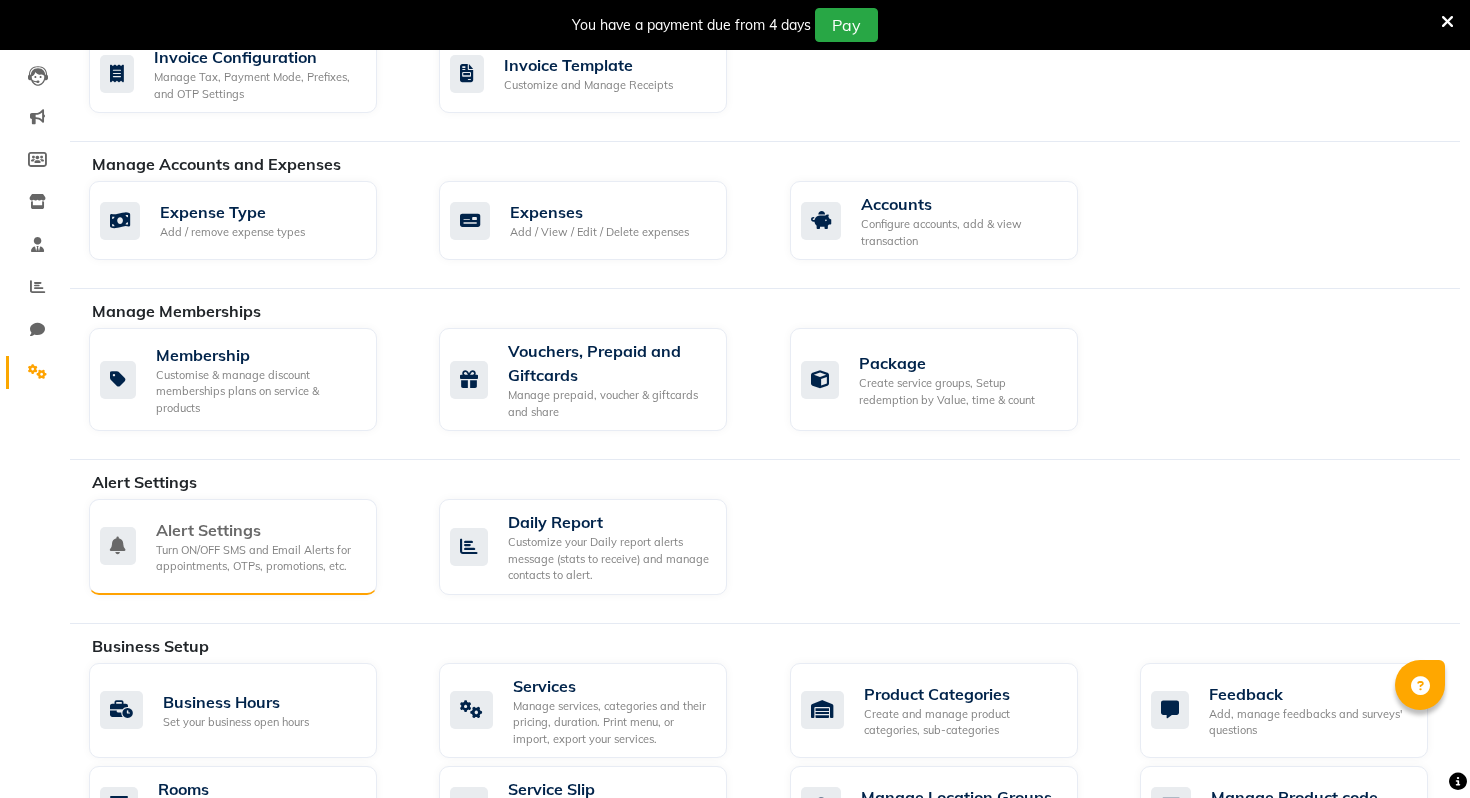 click on "Turn ON/OFF SMS and Email Alerts for appointments, OTPs, promotions, etc." 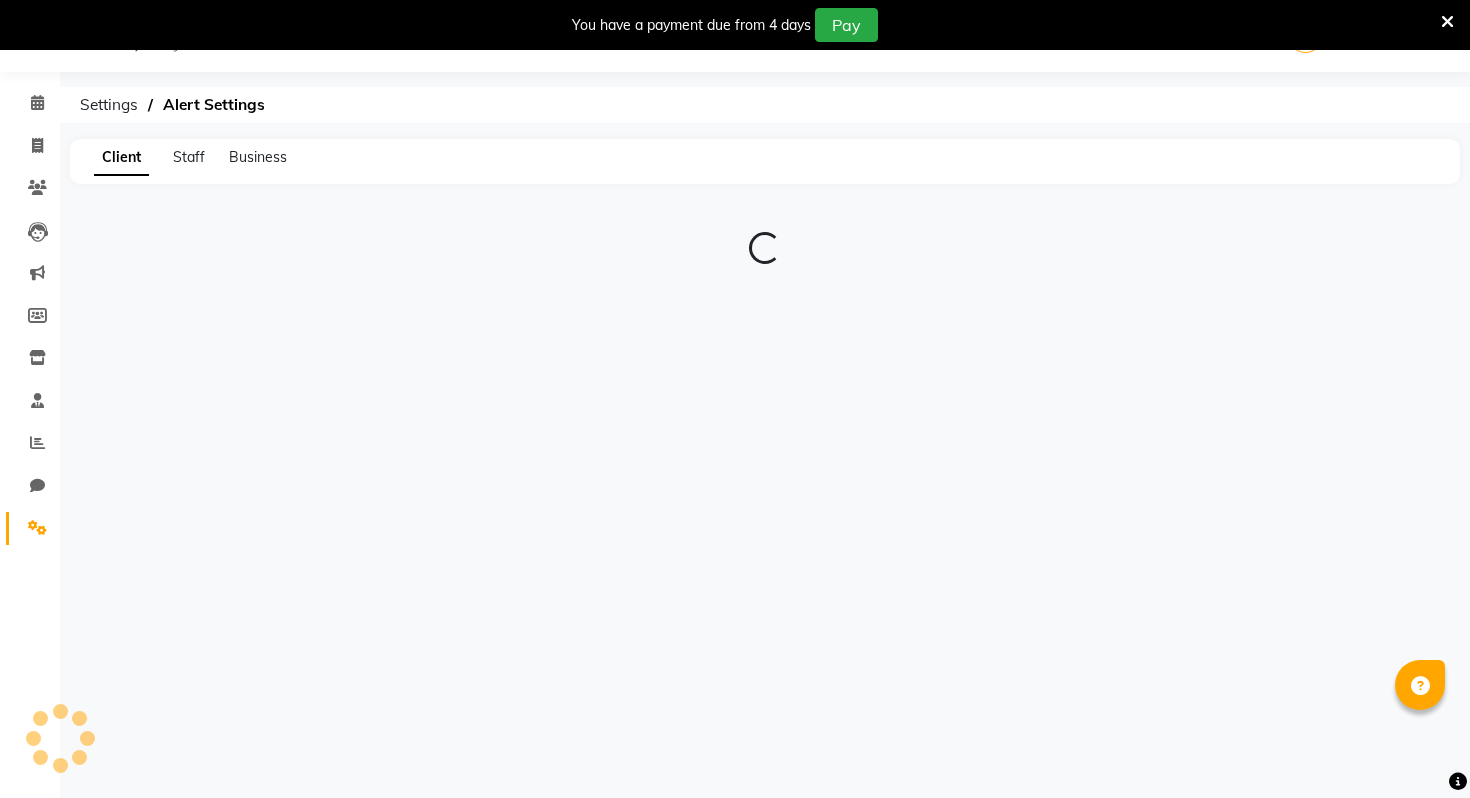 scroll, scrollTop: 50, scrollLeft: 0, axis: vertical 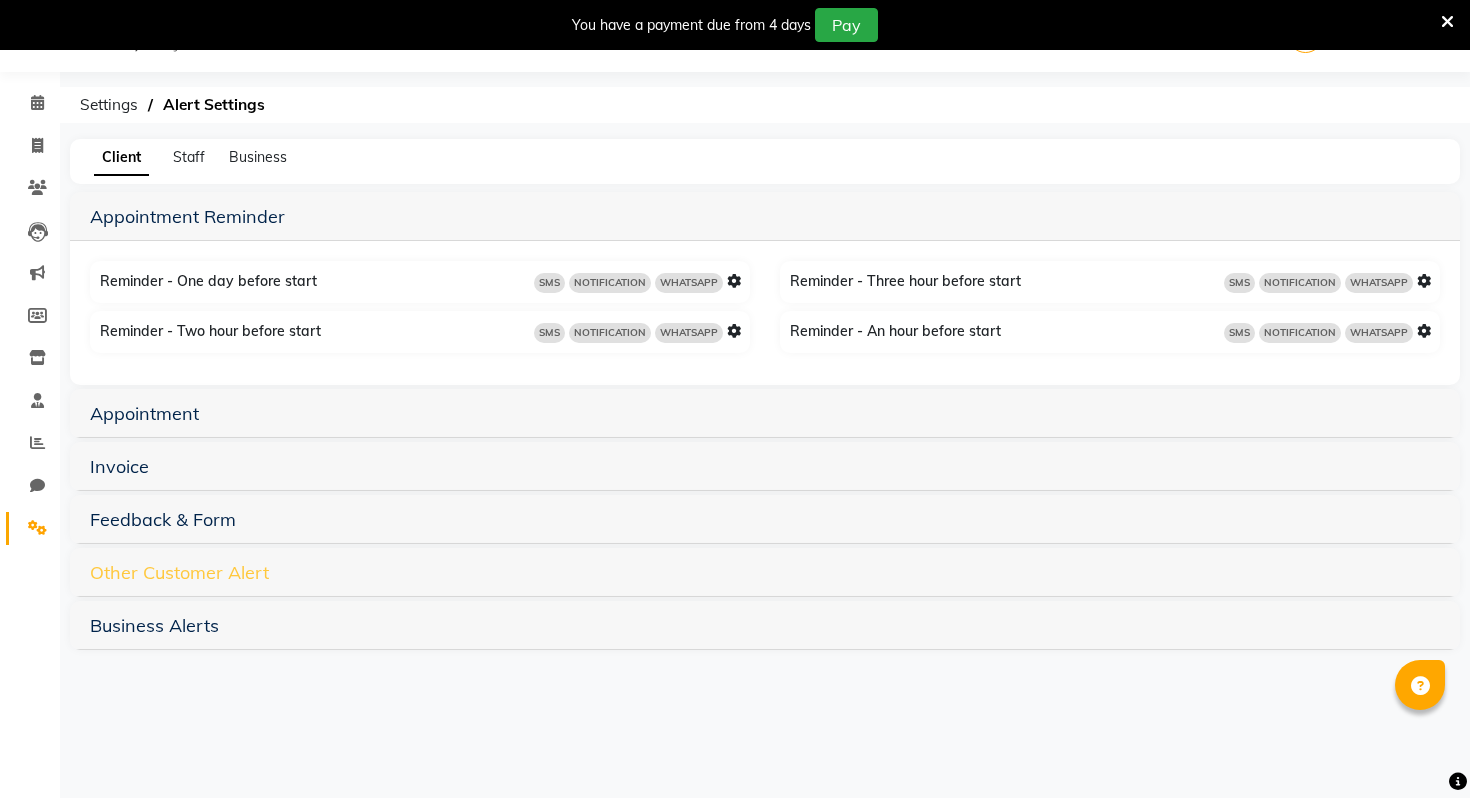click on "Other Customer Alert" at bounding box center [179, 572] 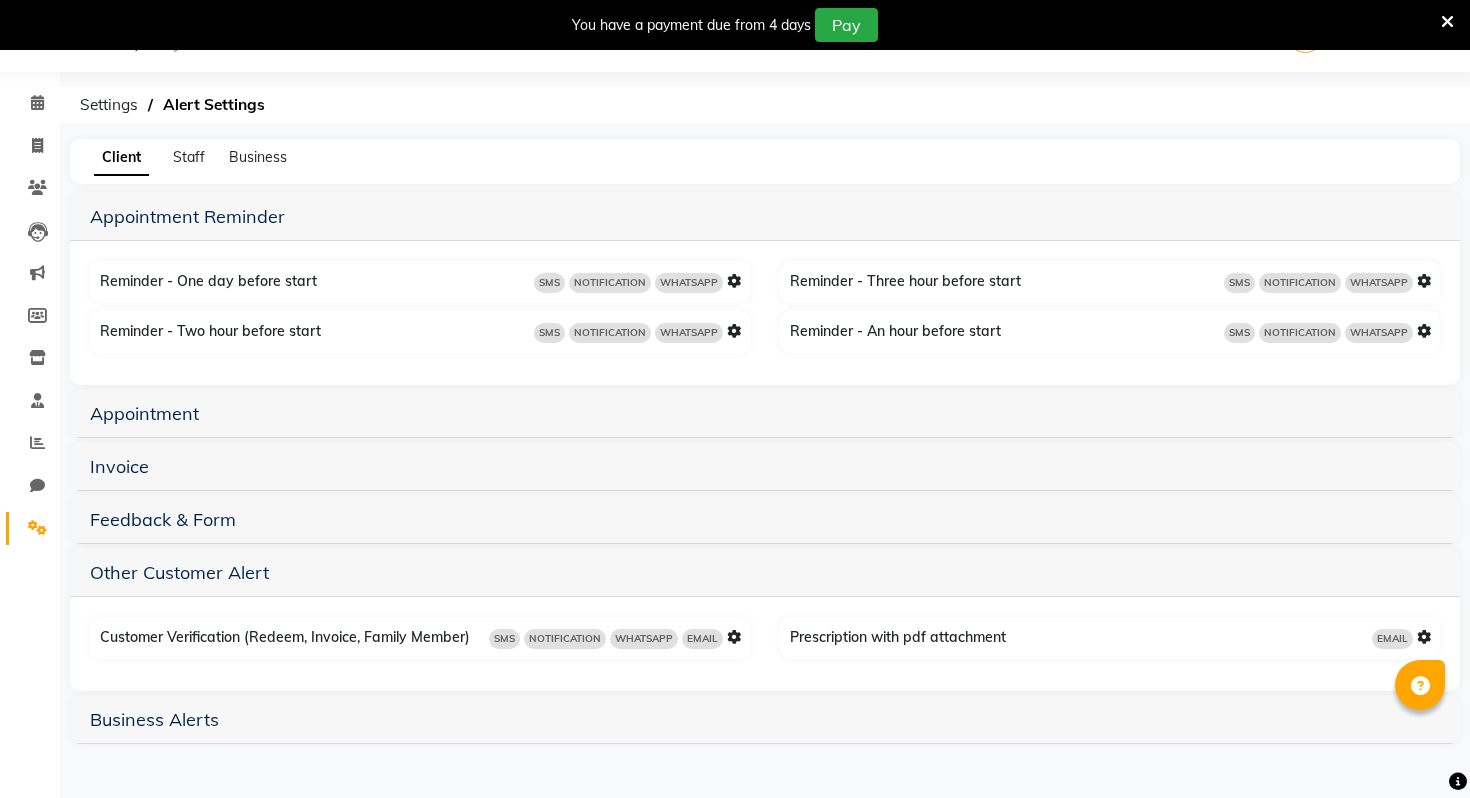click at bounding box center [734, 637] 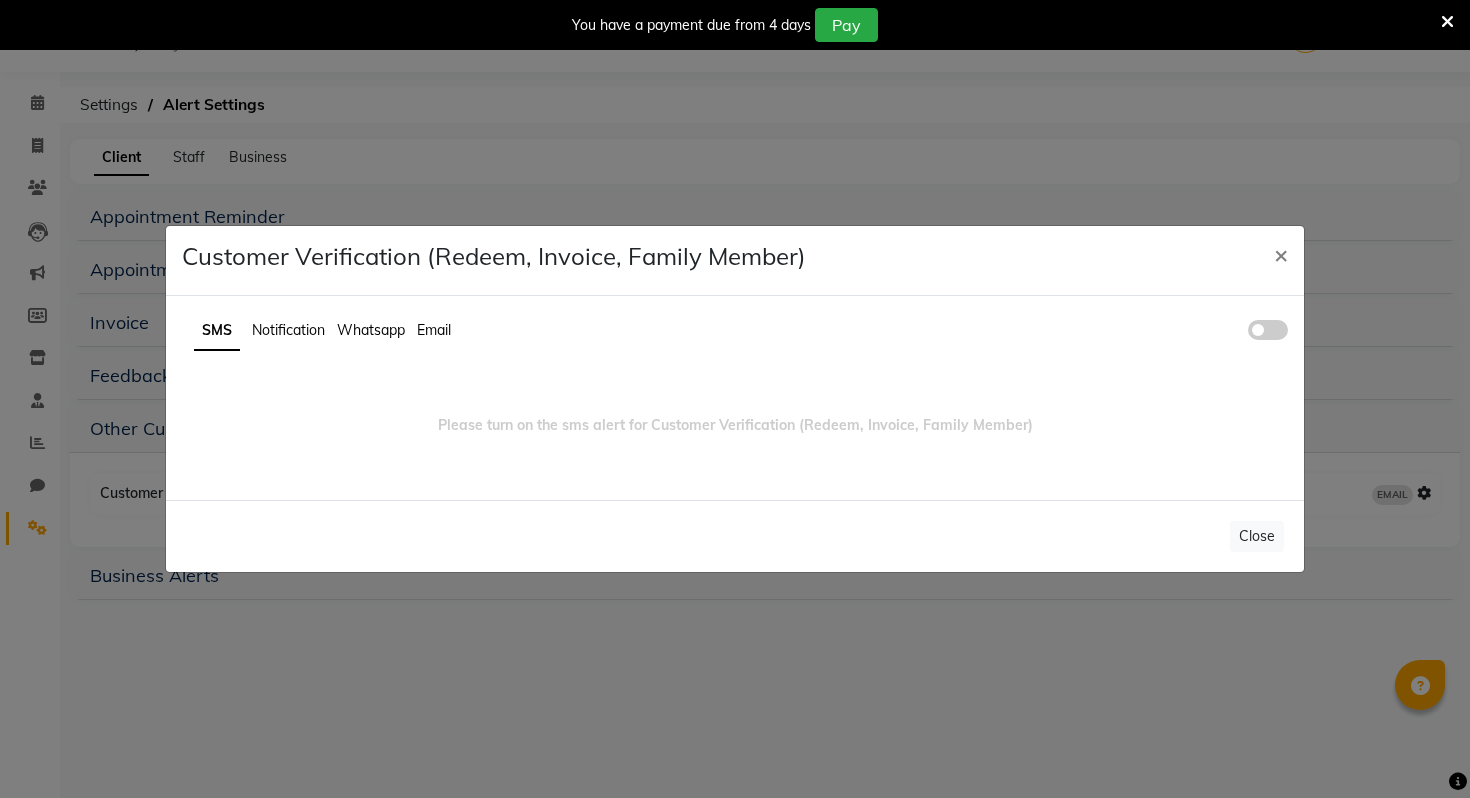click 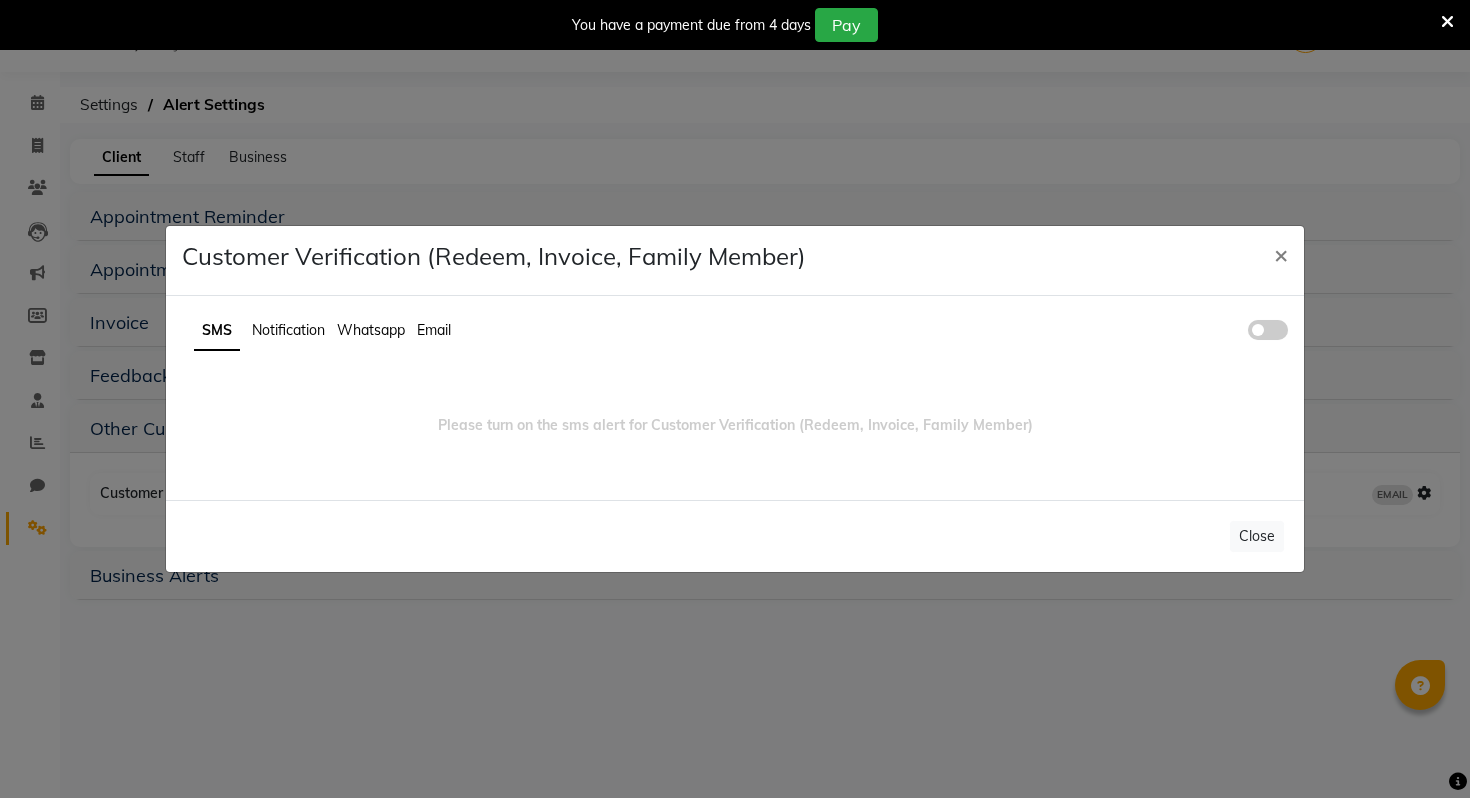 click 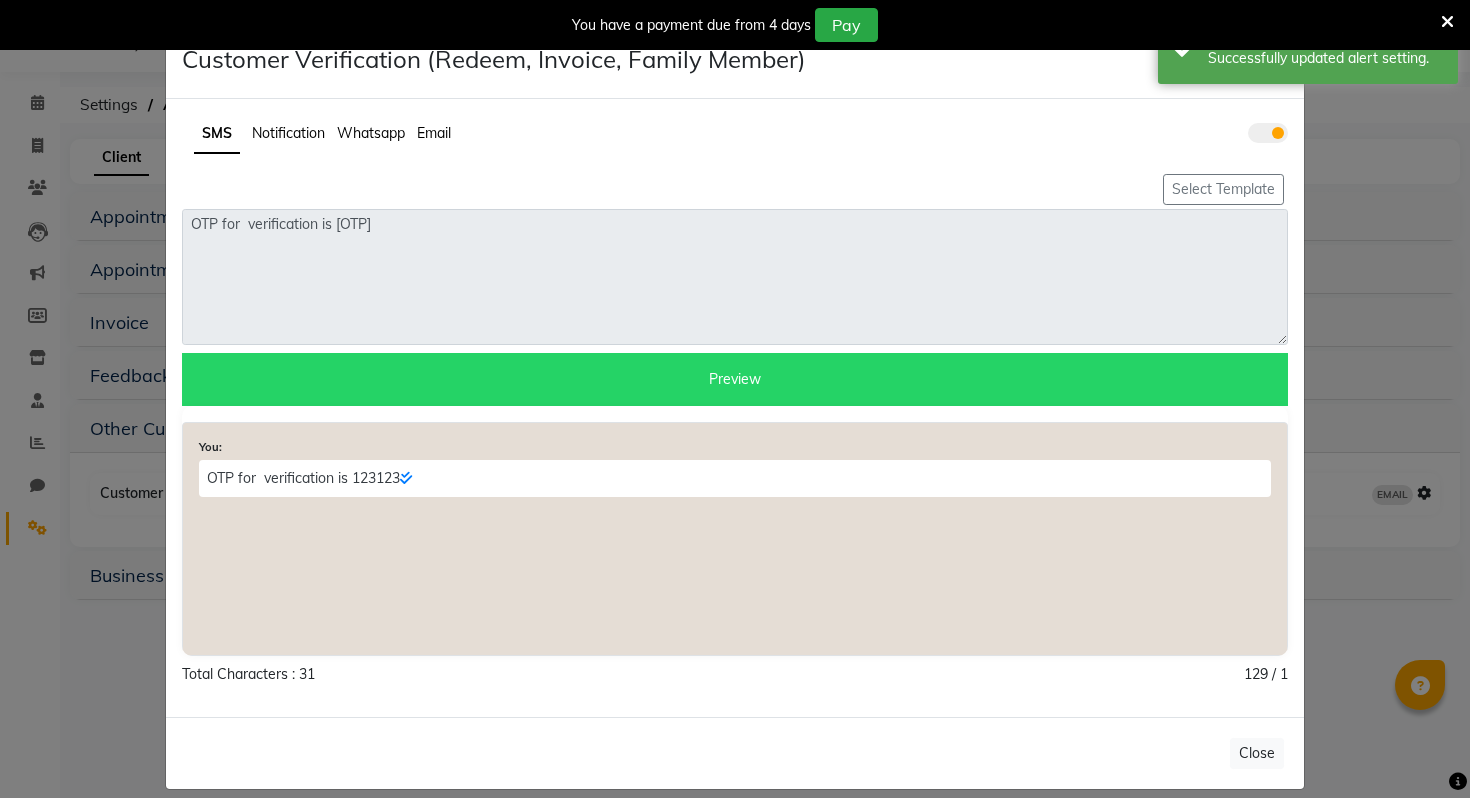 click on "Whatsapp" 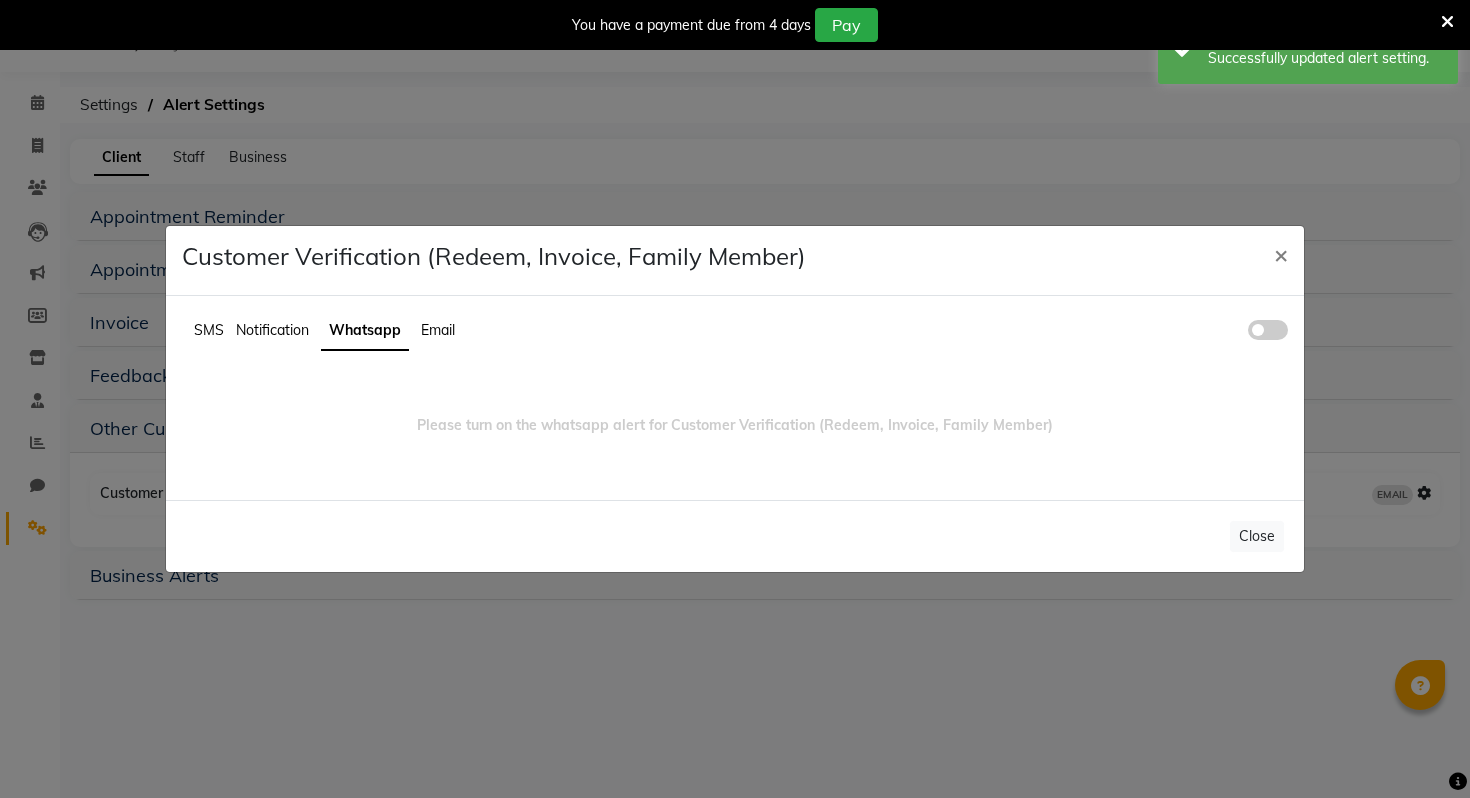 click on "SMS Notification Whatsapp Email" 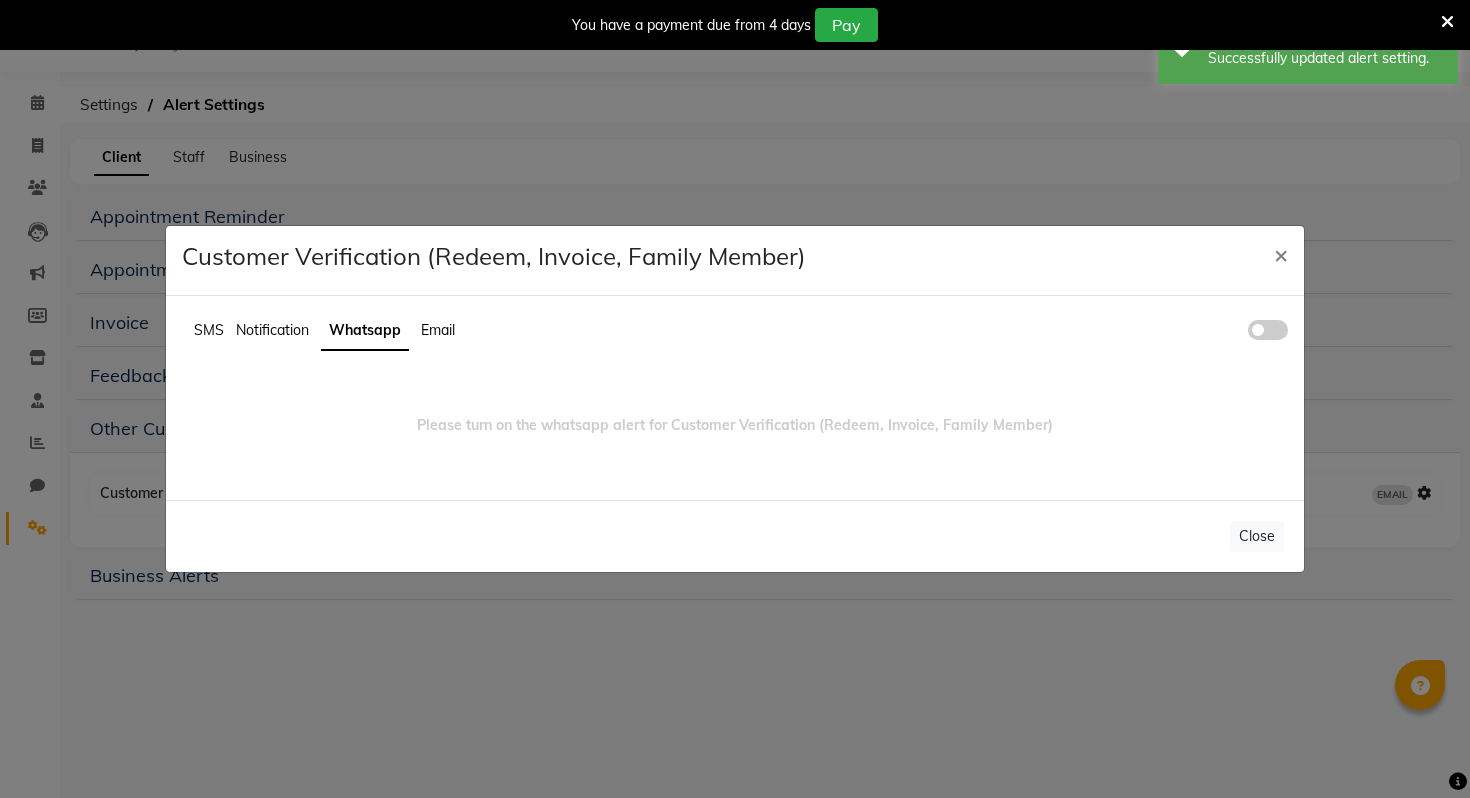 click 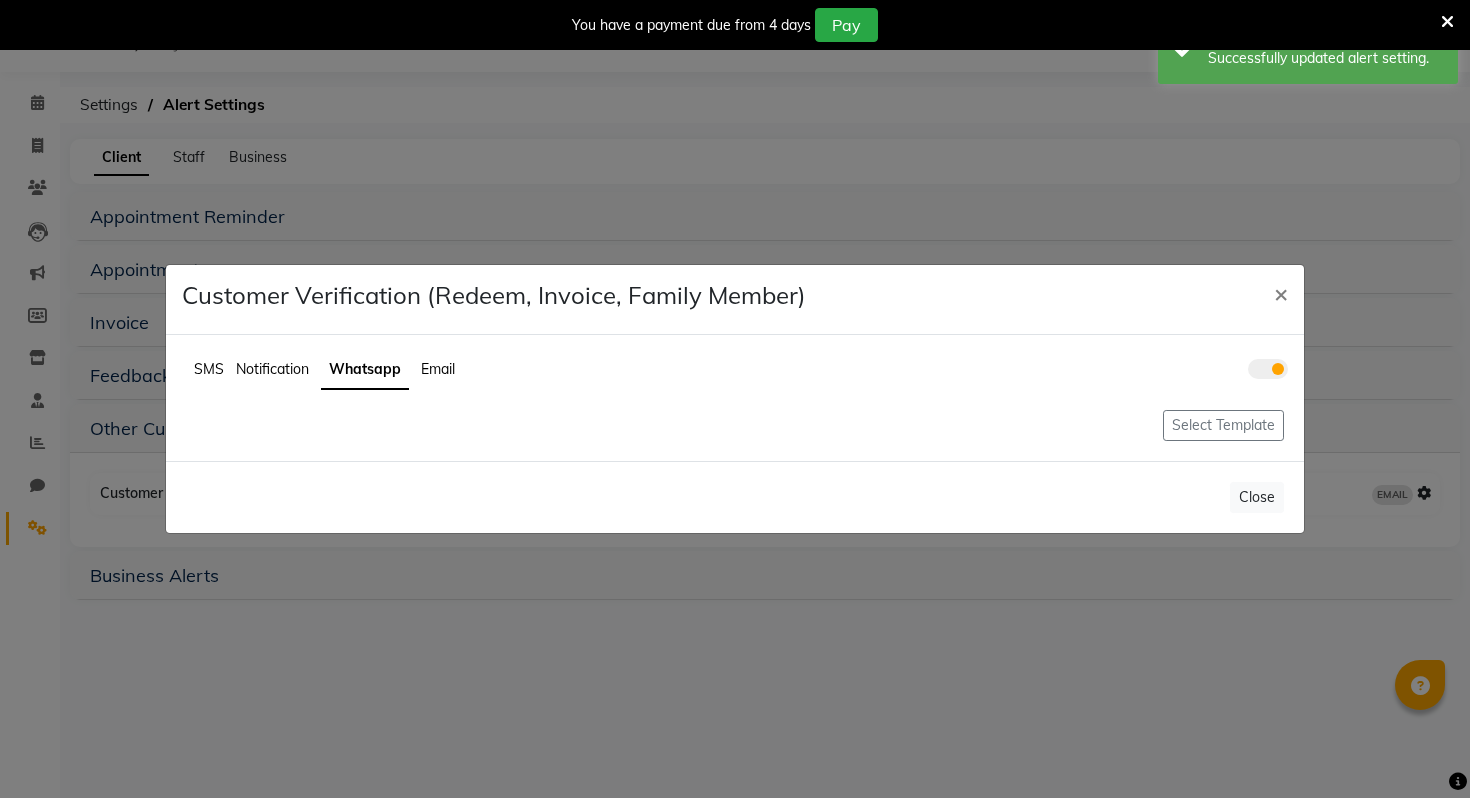 click on "Select Template" 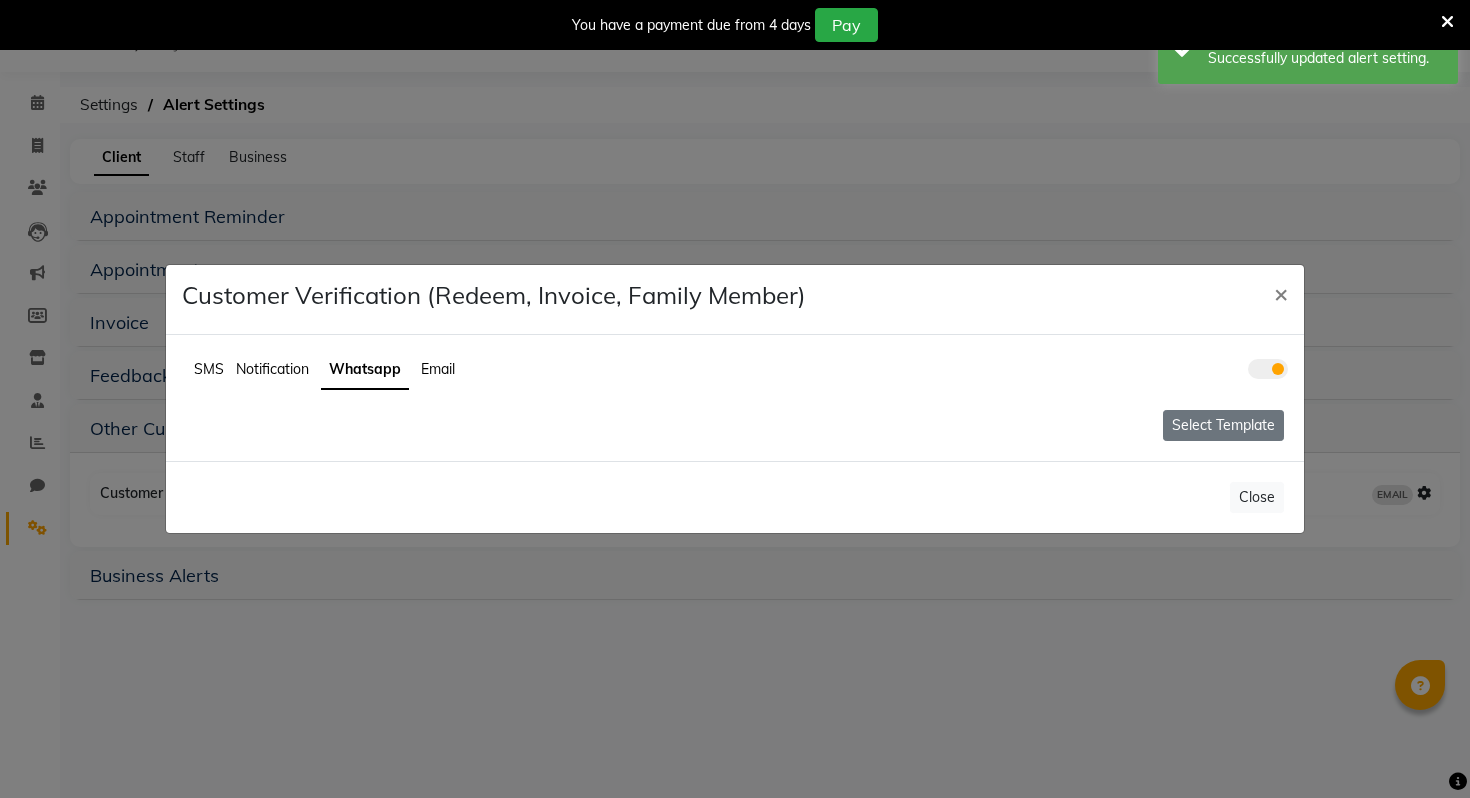 click on "Select Template" 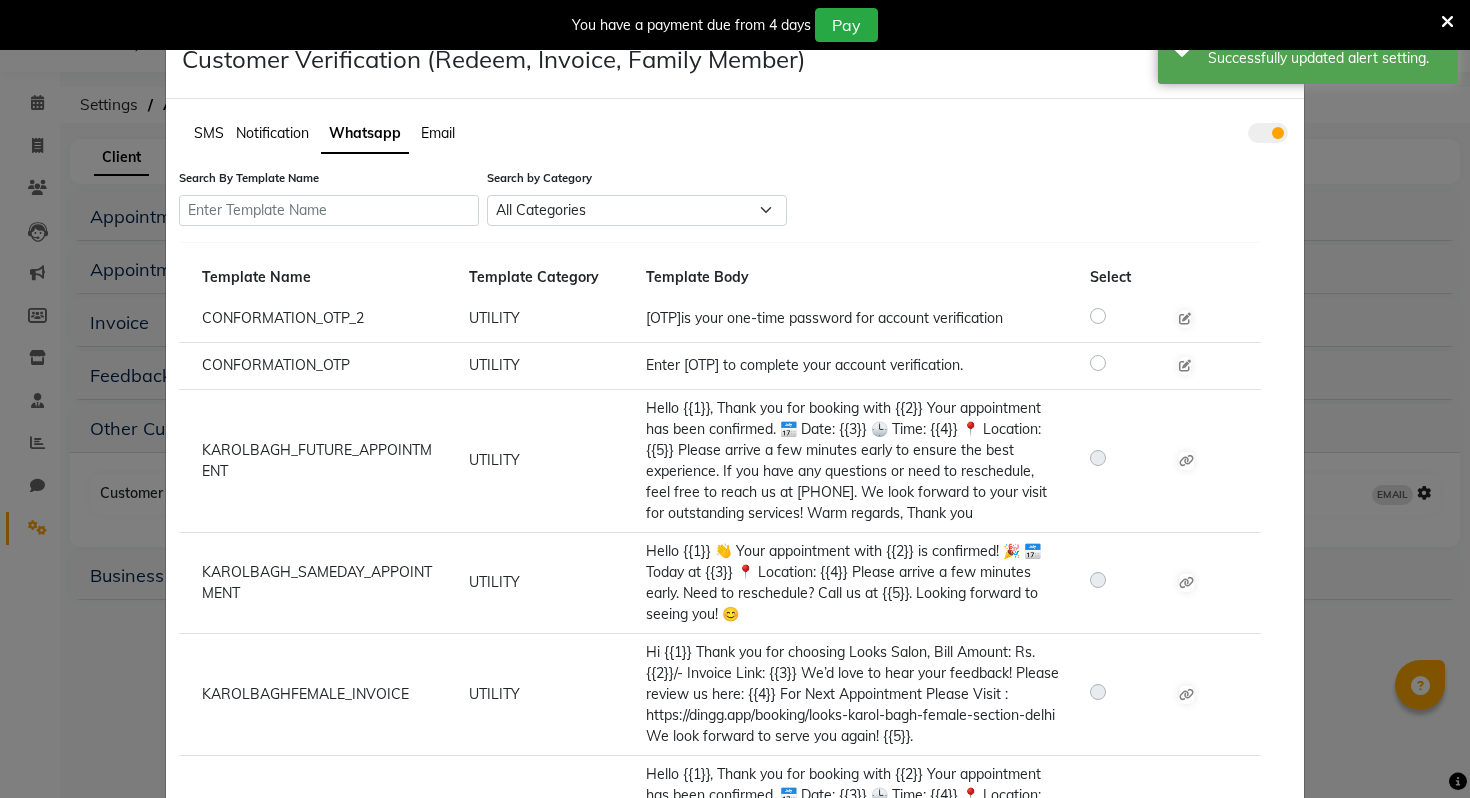 click 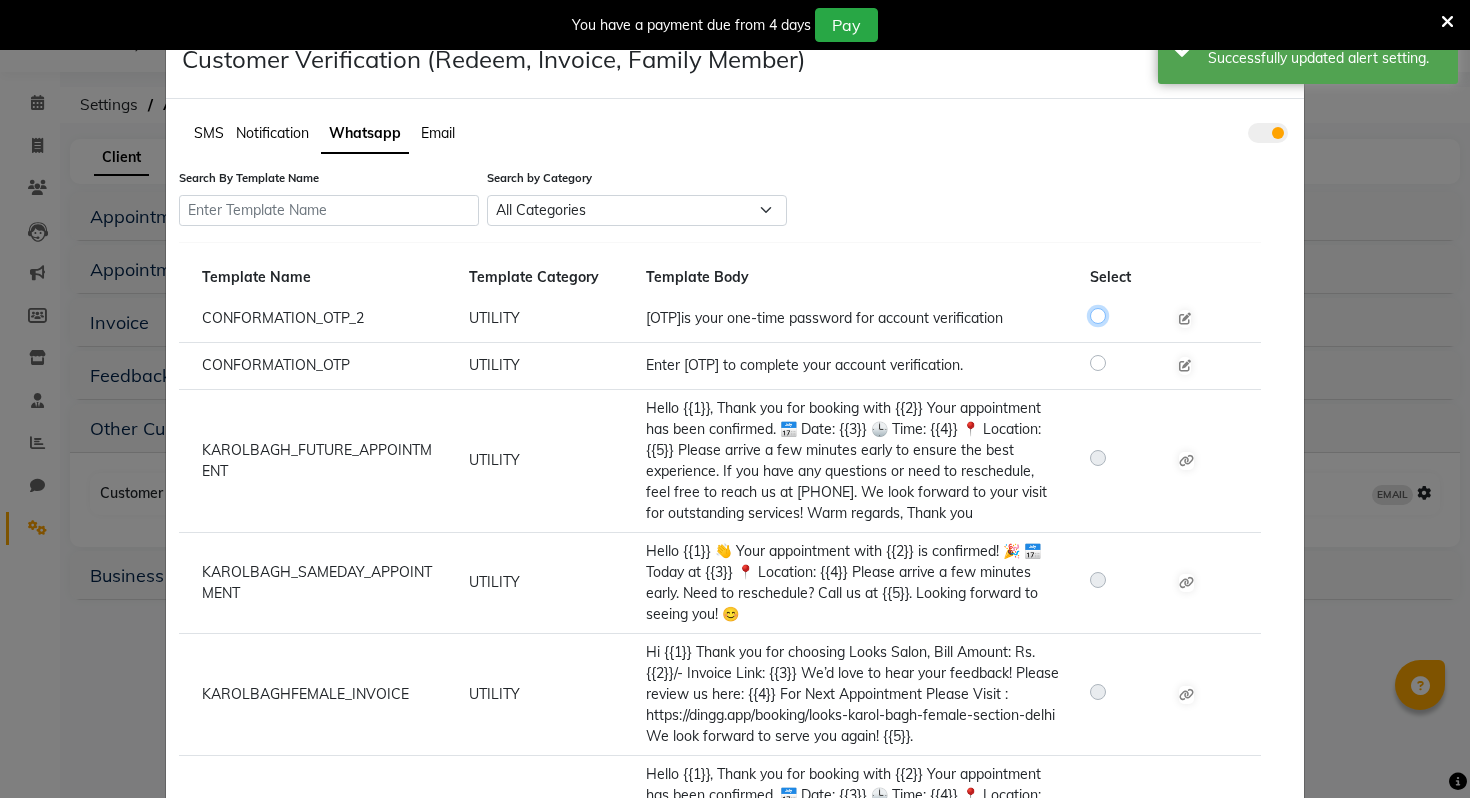 click at bounding box center [1101, 315] 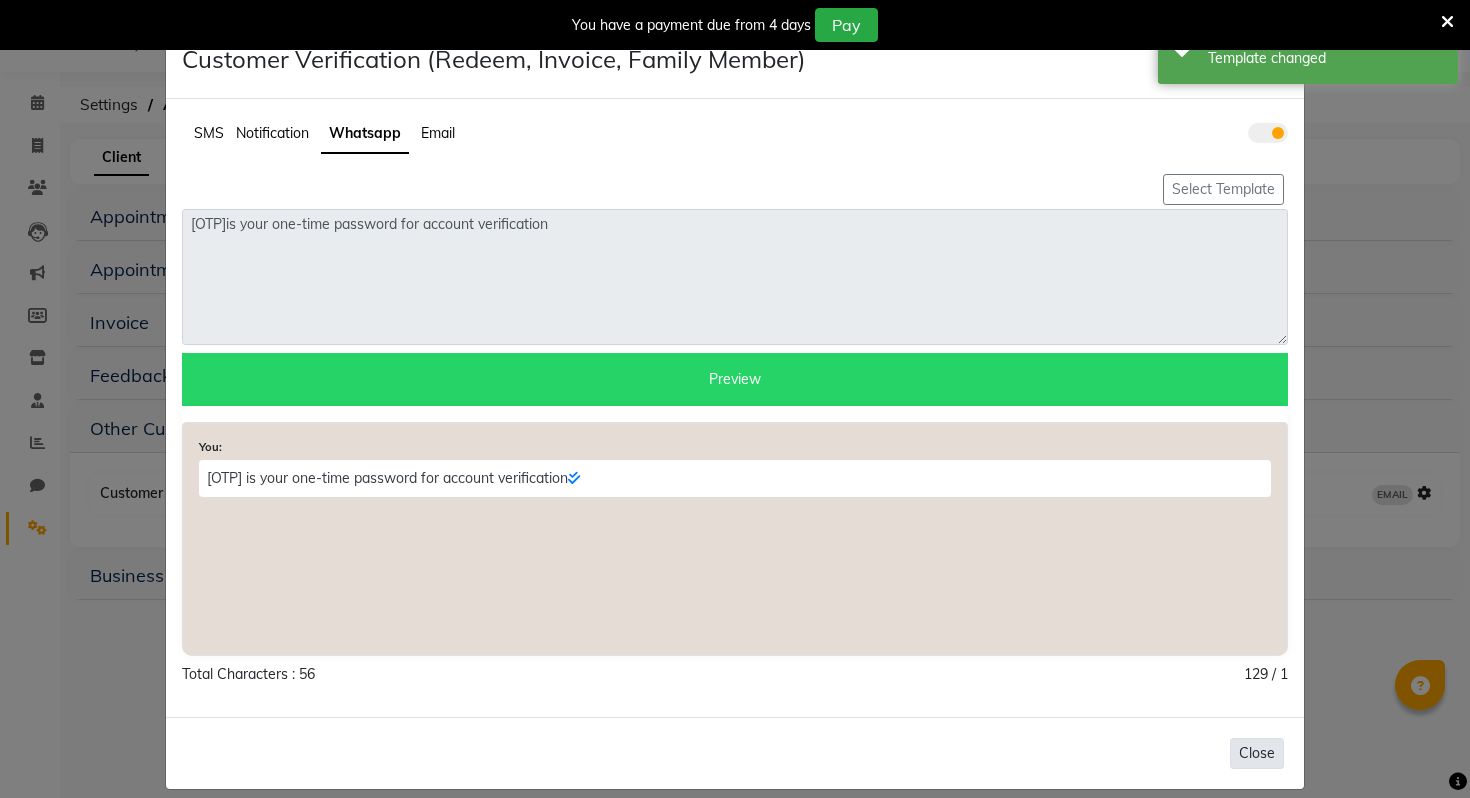 click on "Close" 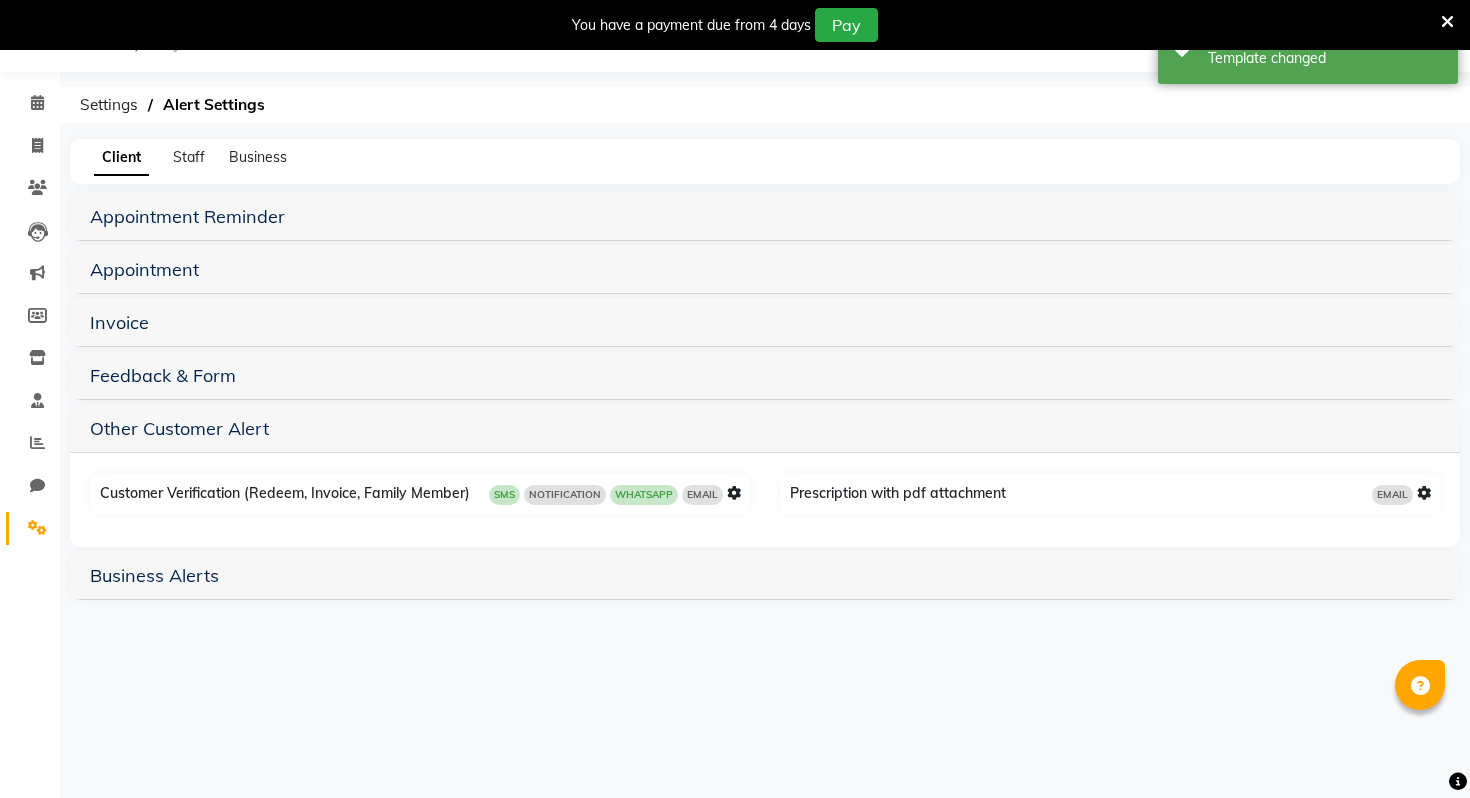 scroll, scrollTop: 0, scrollLeft: 0, axis: both 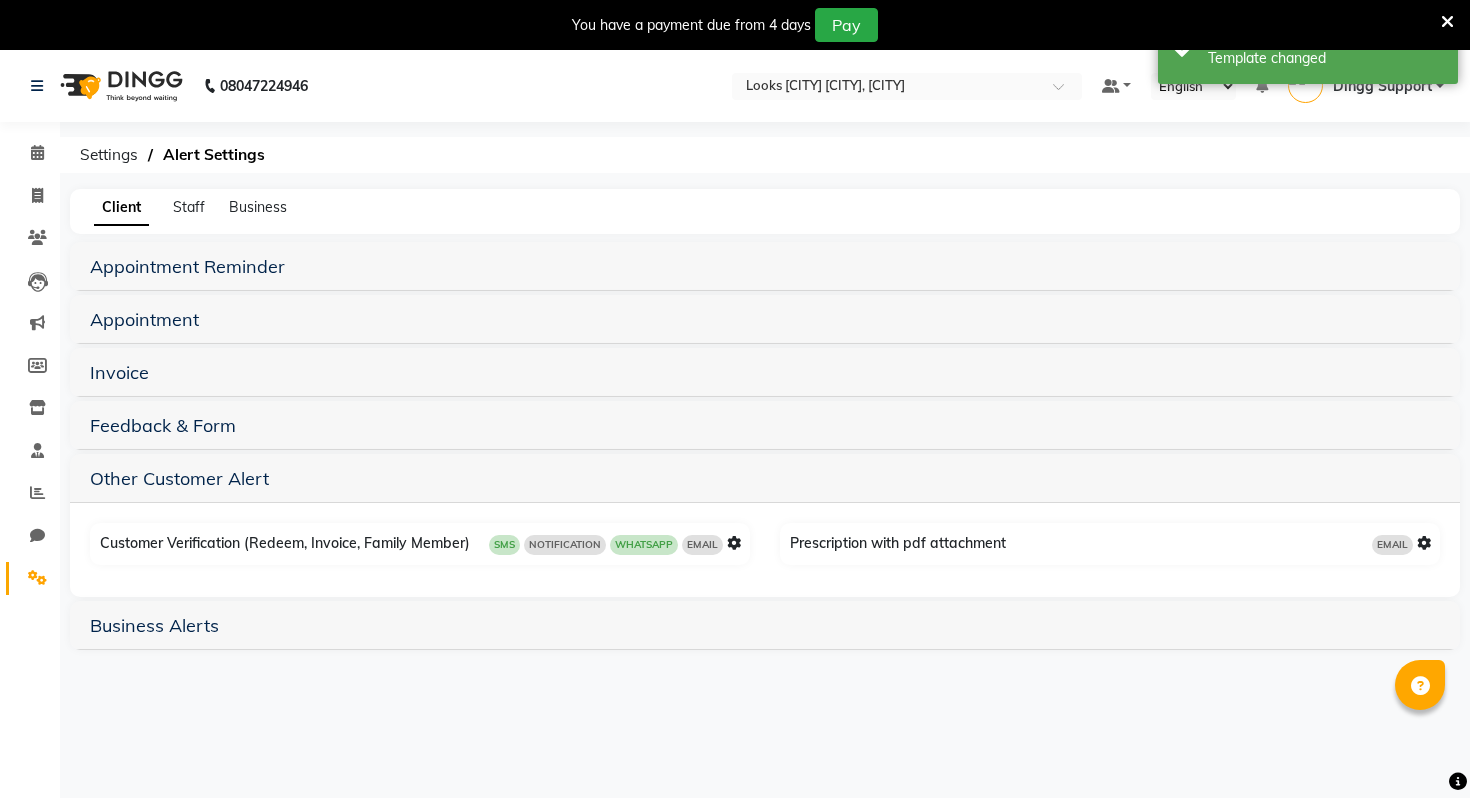 click on "Invoice" at bounding box center (765, 372) 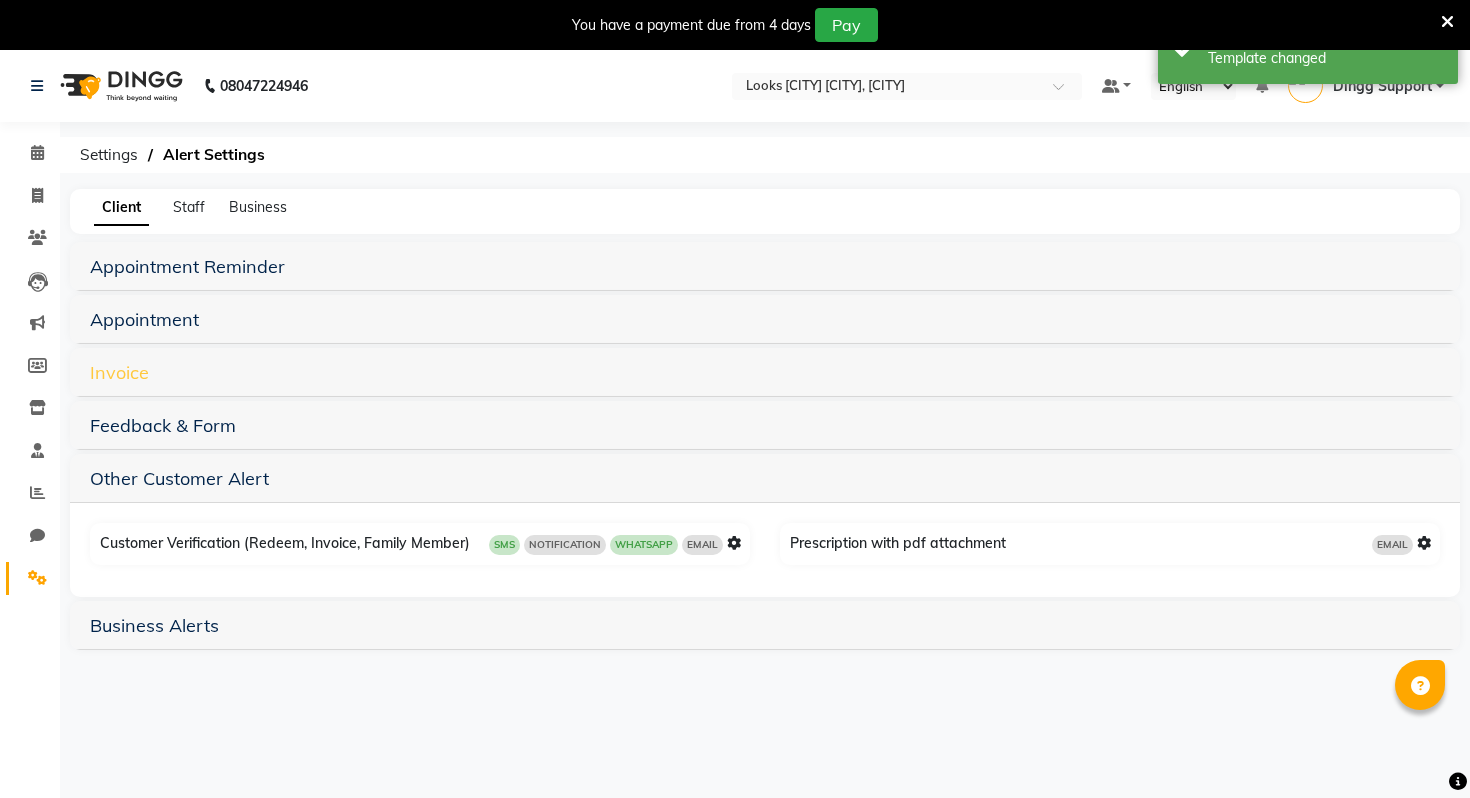 click on "Invoice" at bounding box center [119, 372] 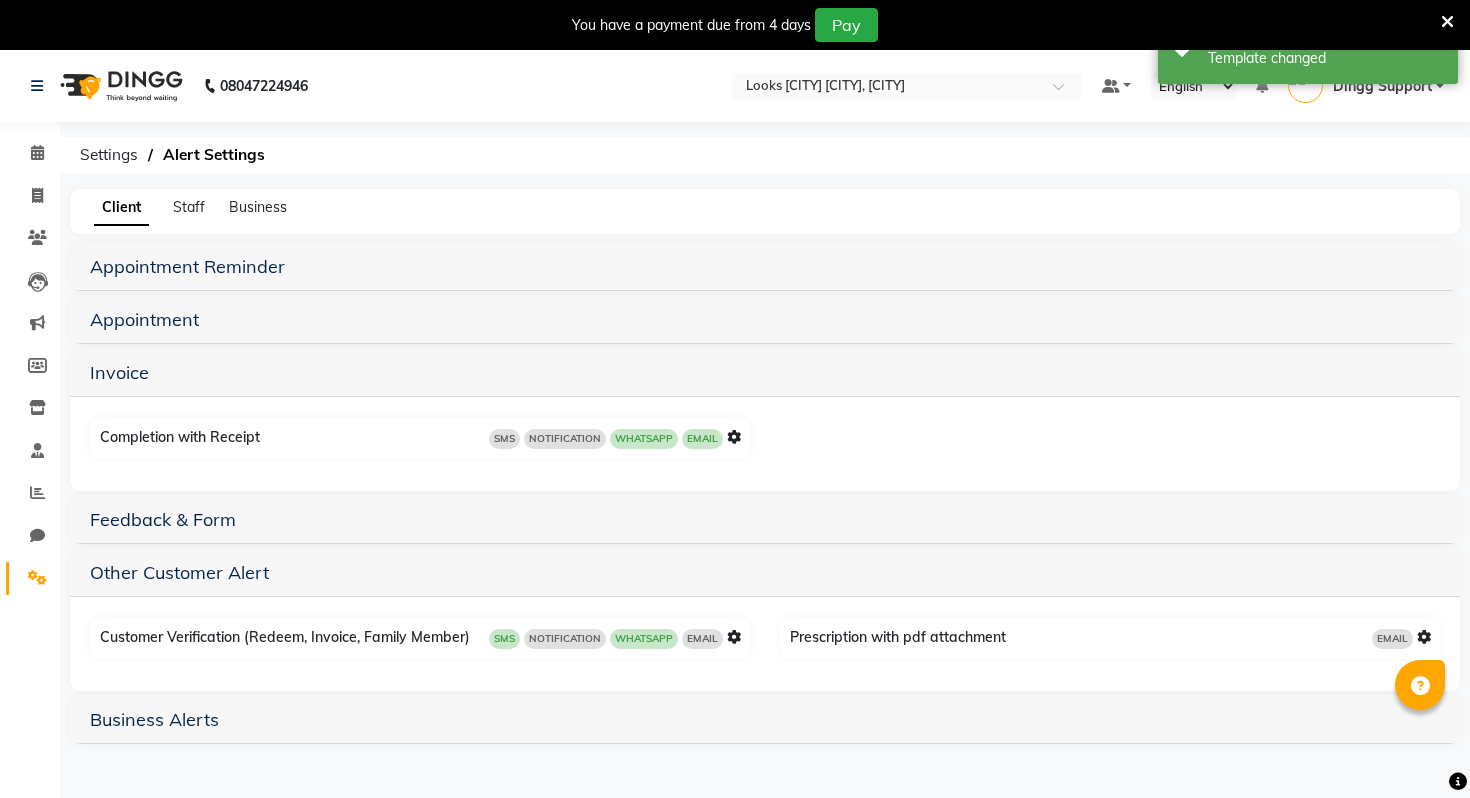 click at bounding box center (734, 437) 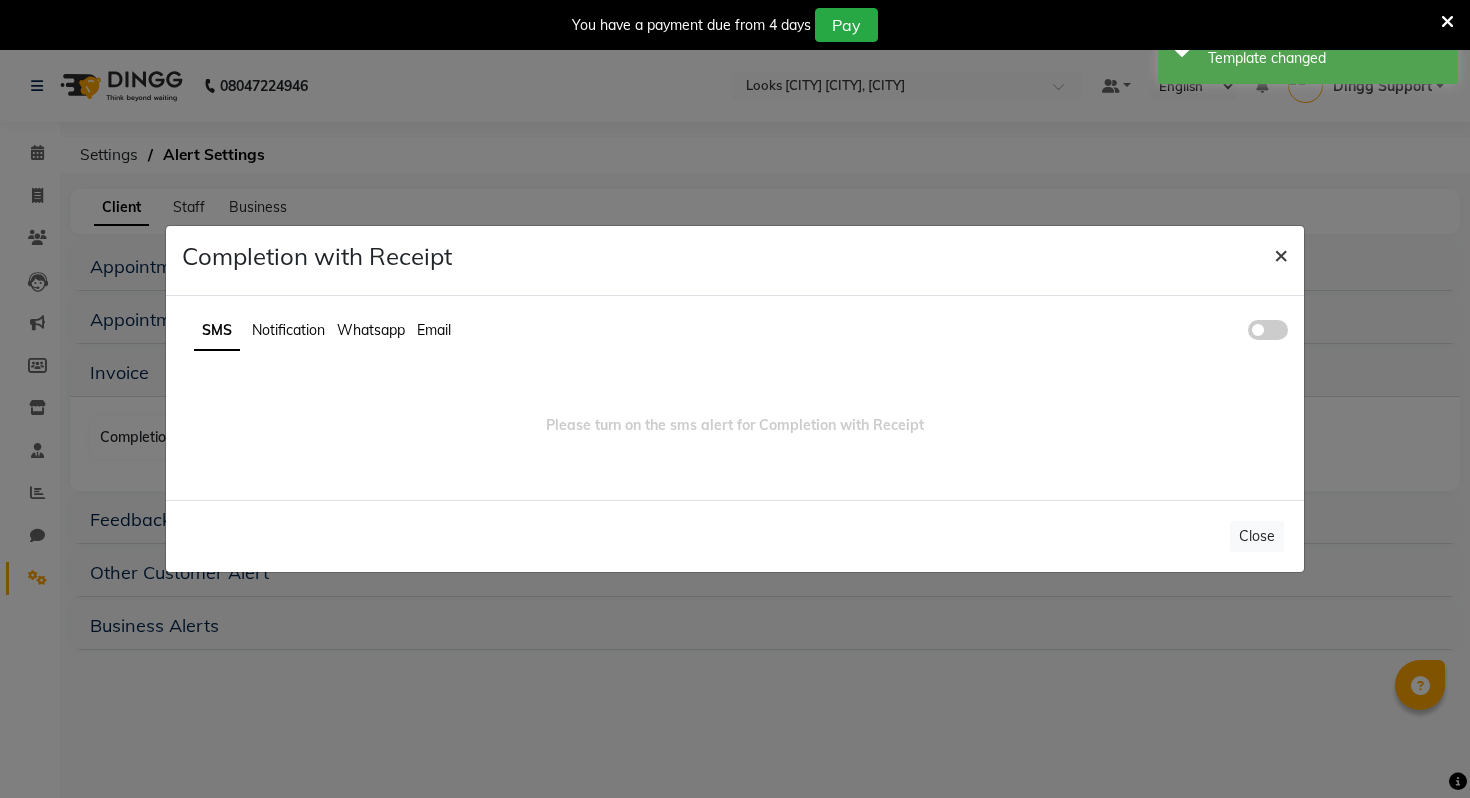 click on "×" 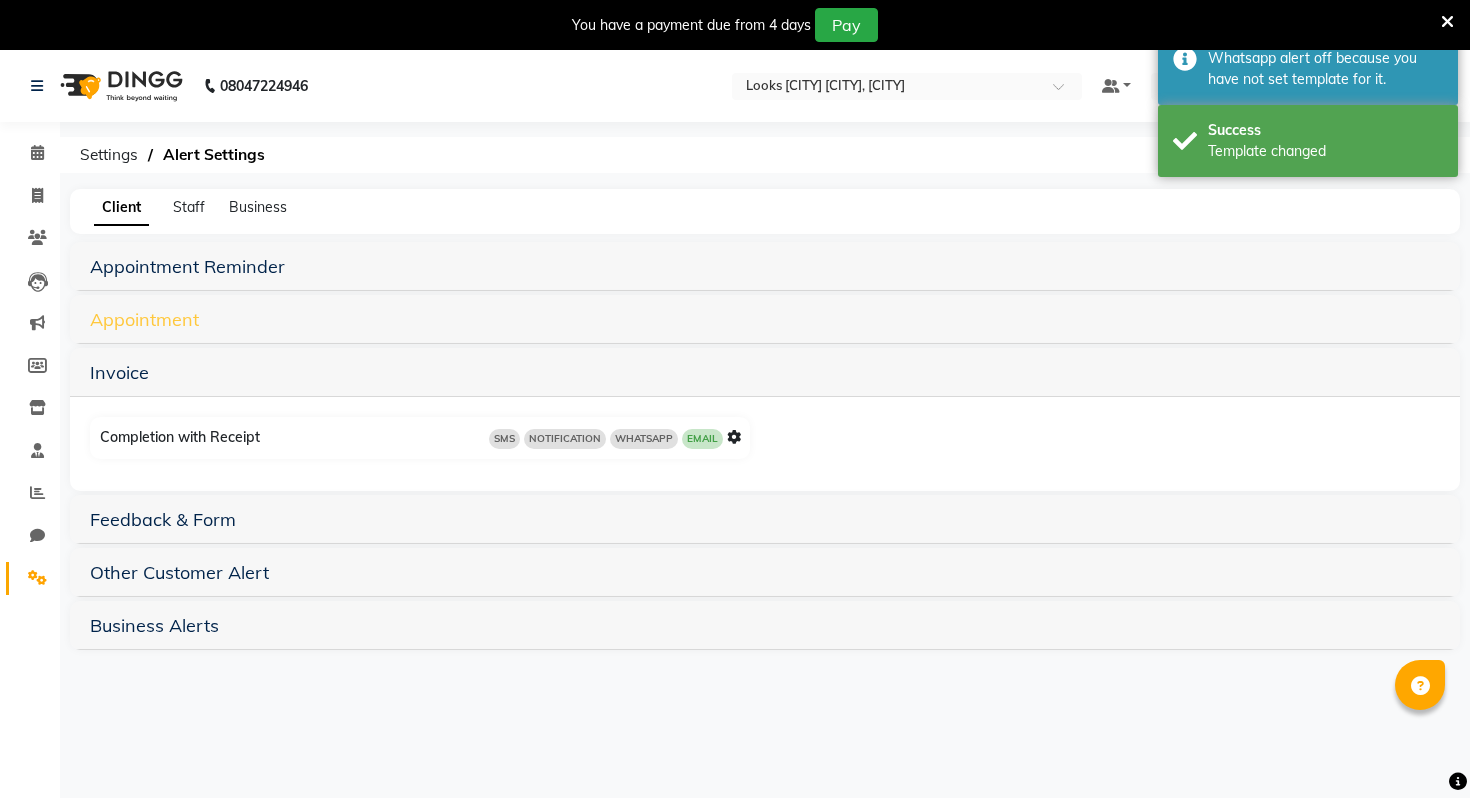 click on "Appointment" at bounding box center (144, 319) 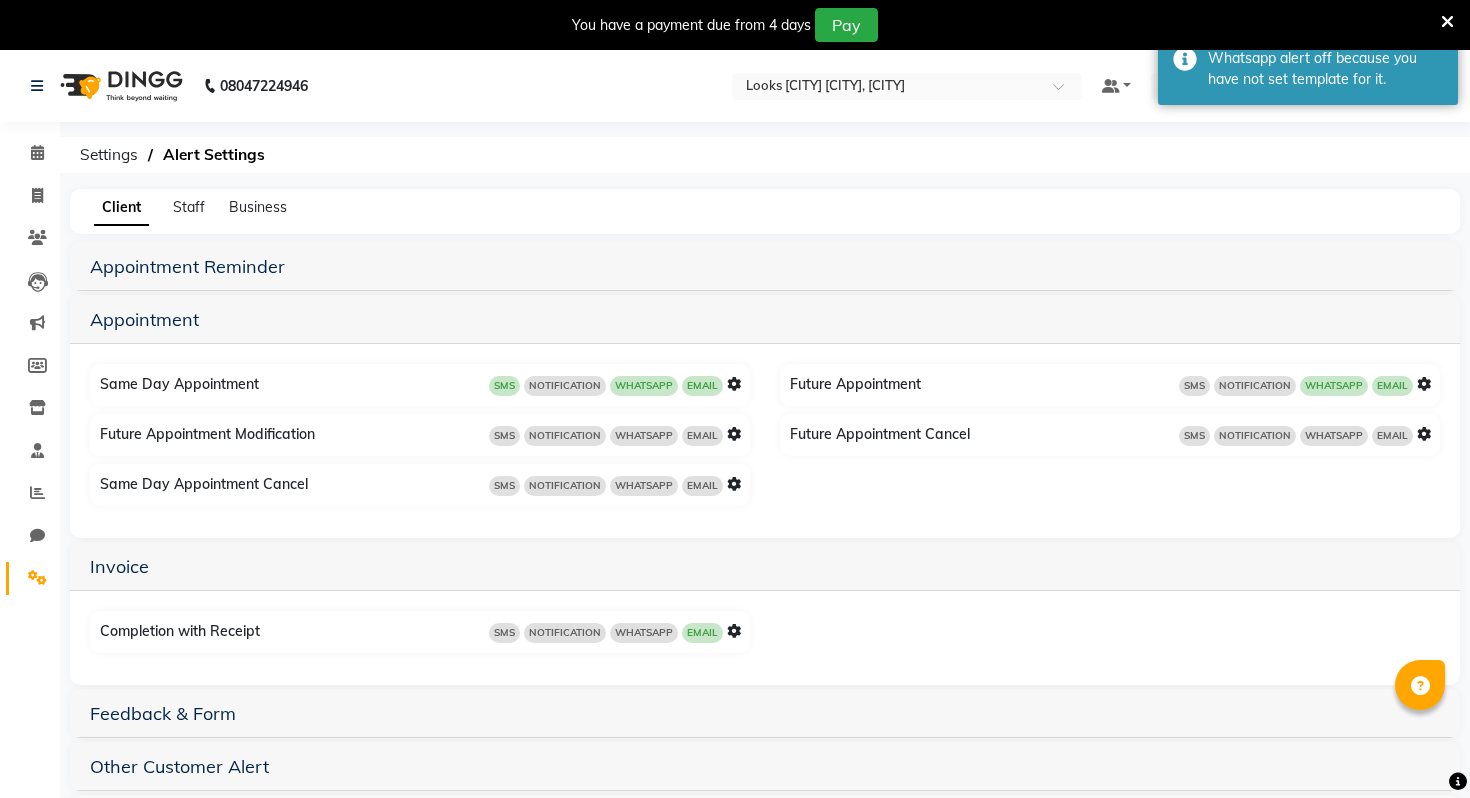 click at bounding box center (734, 384) 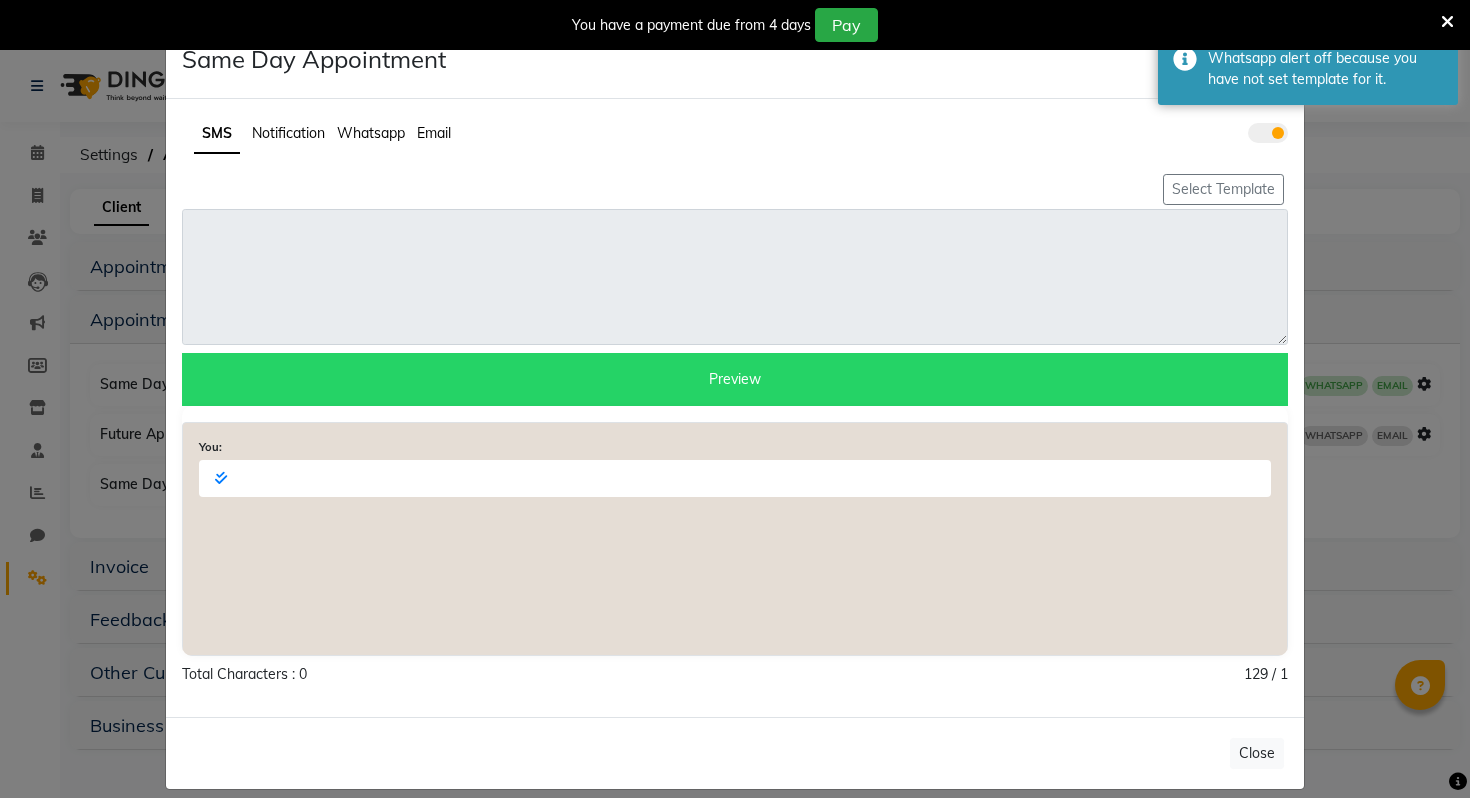 click 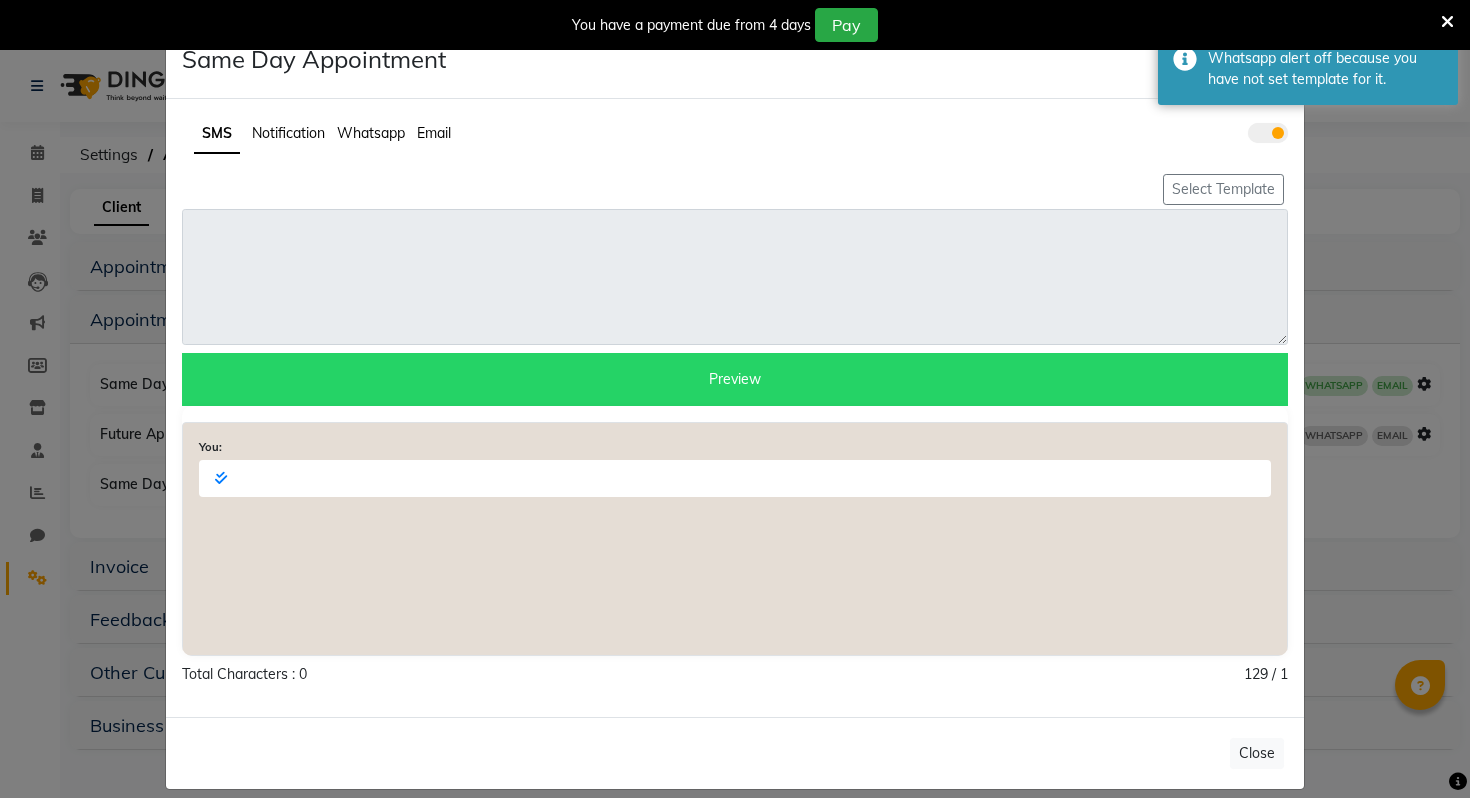 click 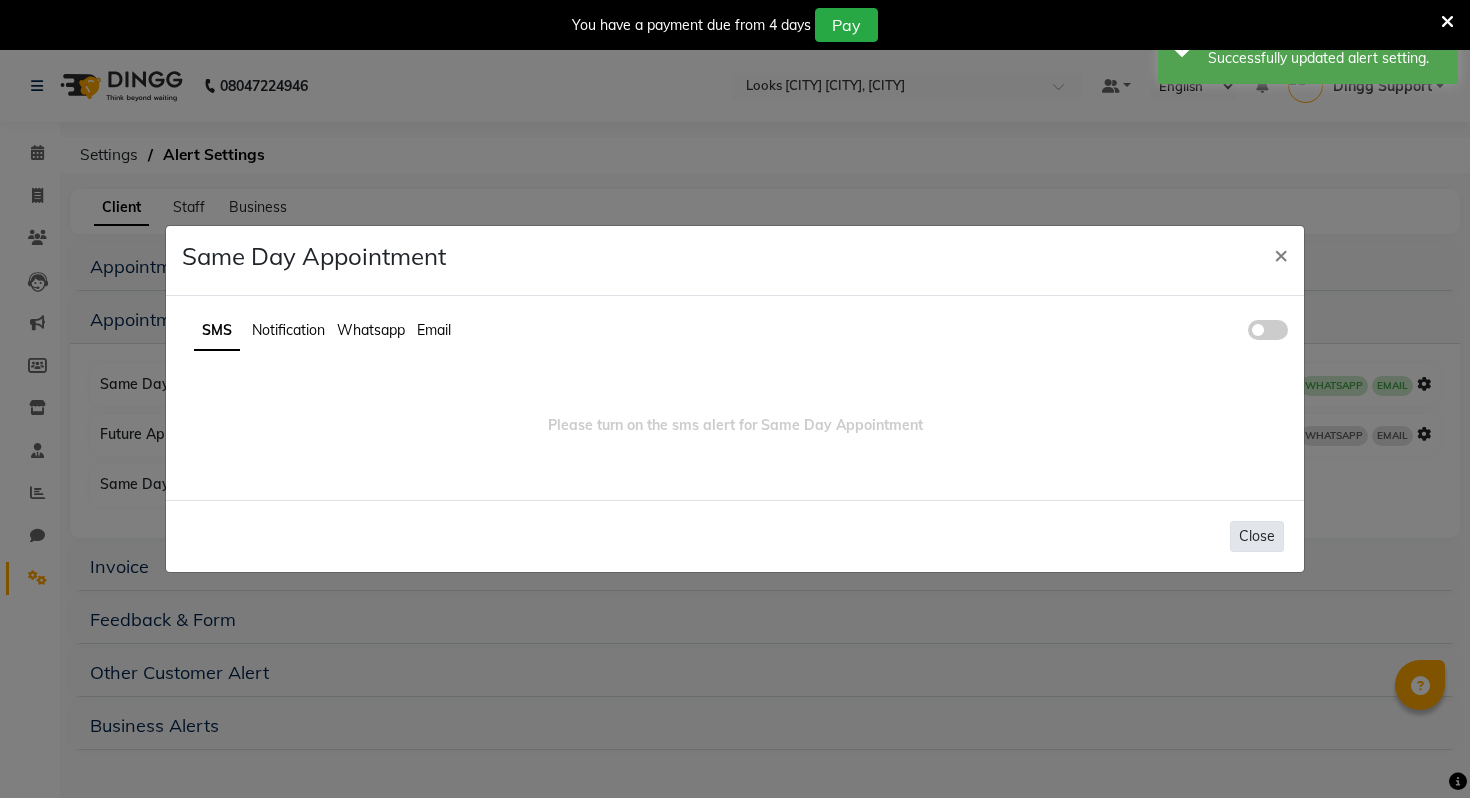 click on "Close" 